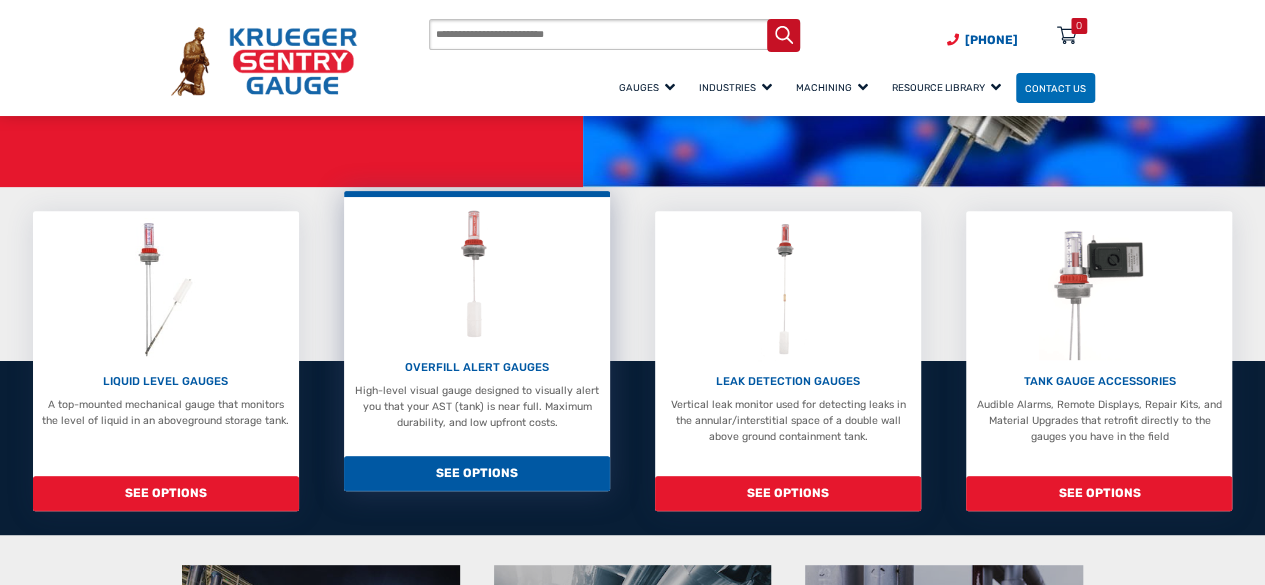scroll, scrollTop: 0, scrollLeft: 0, axis: both 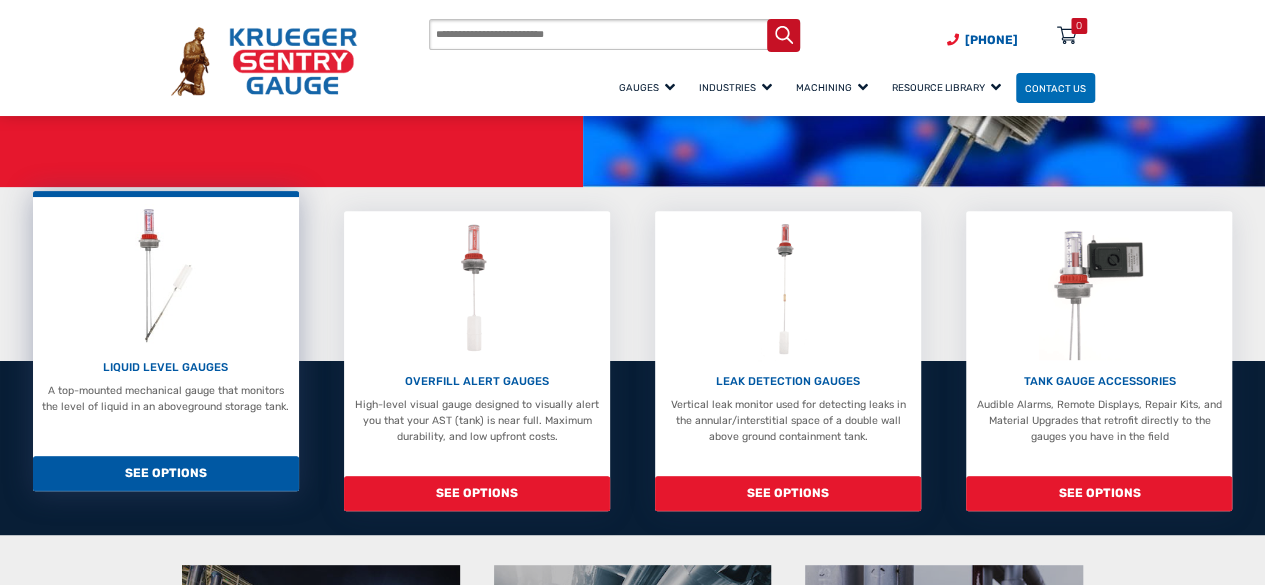 click on "LIQUID LEVEL GAUGES
A top-mounted mechanical gauge that monitors the level of liquid in an aboveground storage tank." at bounding box center (165, 309) 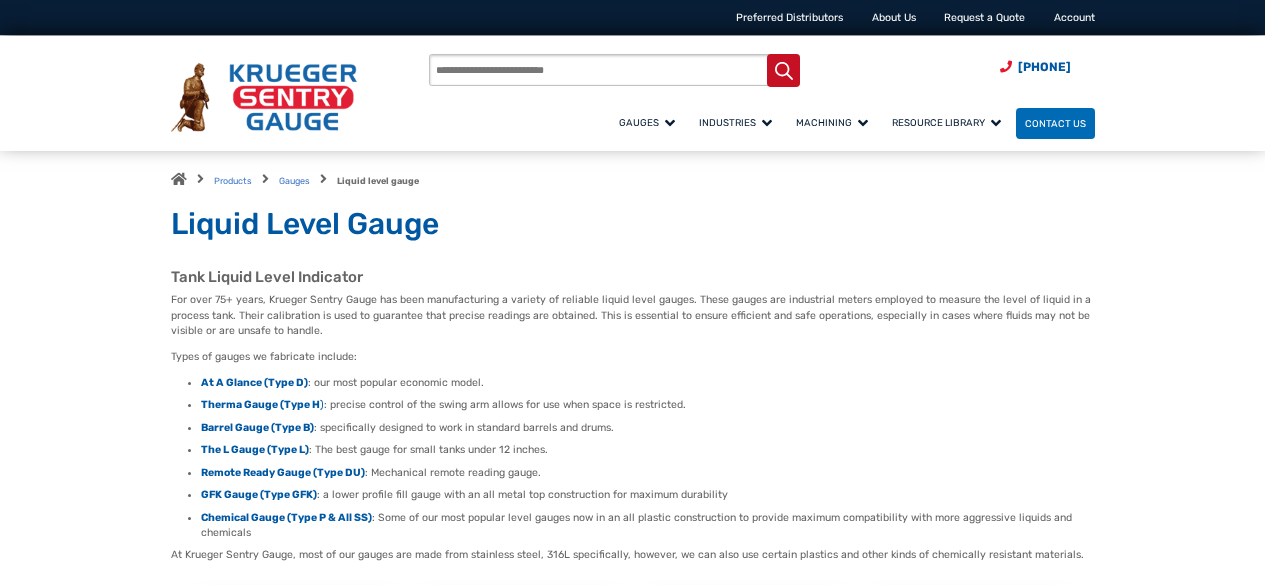 scroll, scrollTop: 0, scrollLeft: 0, axis: both 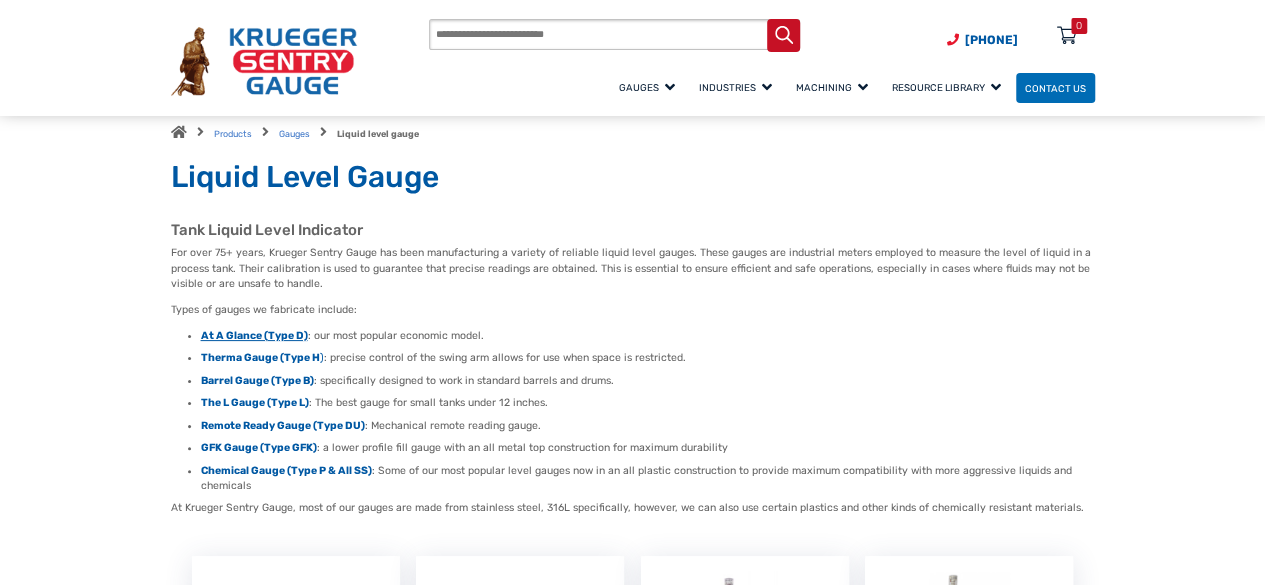 click on "At A Glance (Type D)" at bounding box center (254, 335) 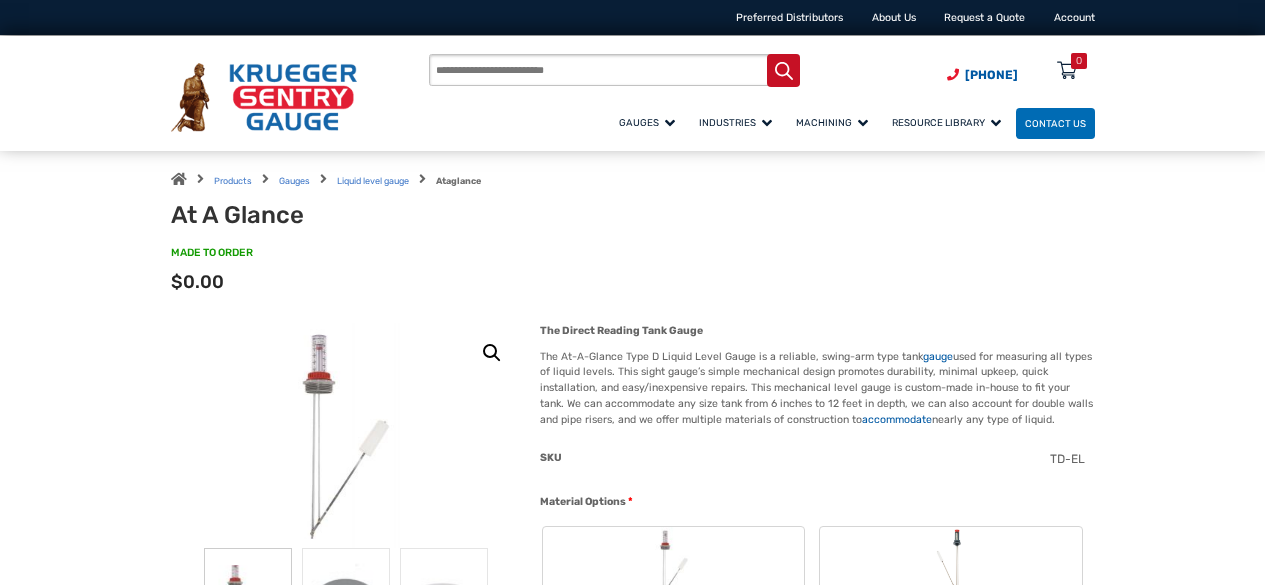 scroll, scrollTop: 0, scrollLeft: 0, axis: both 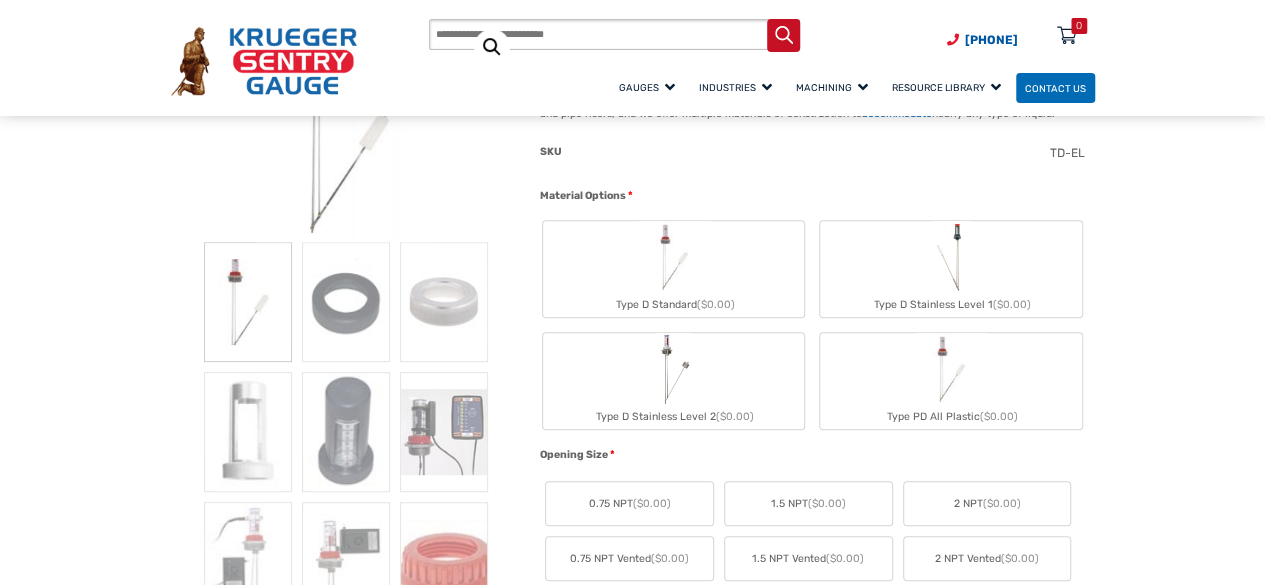 click on "Type D Stainless Level 1  ($0.00)" at bounding box center (950, 269) 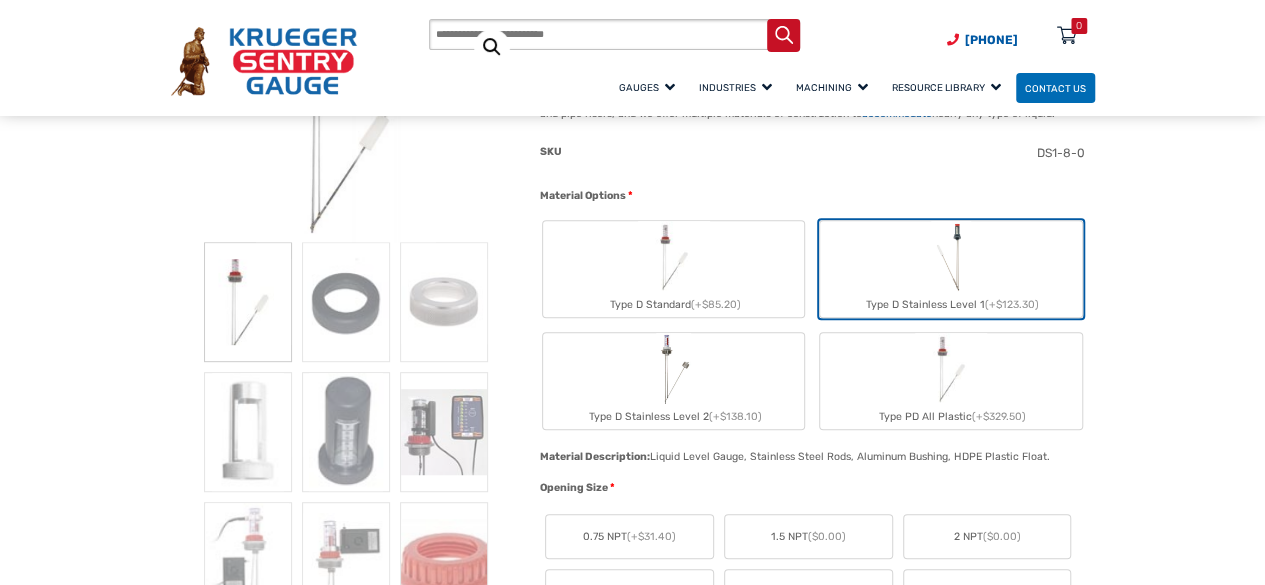 click on "2 NPT  ($0.00)" at bounding box center [986, 537] 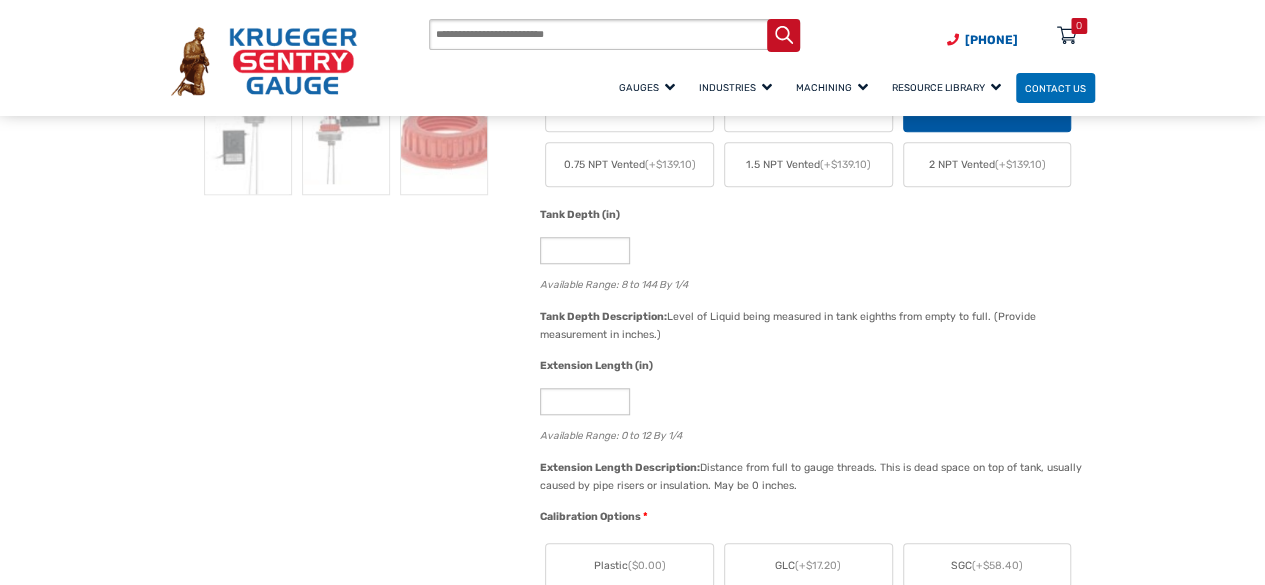 scroll, scrollTop: 730, scrollLeft: 0, axis: vertical 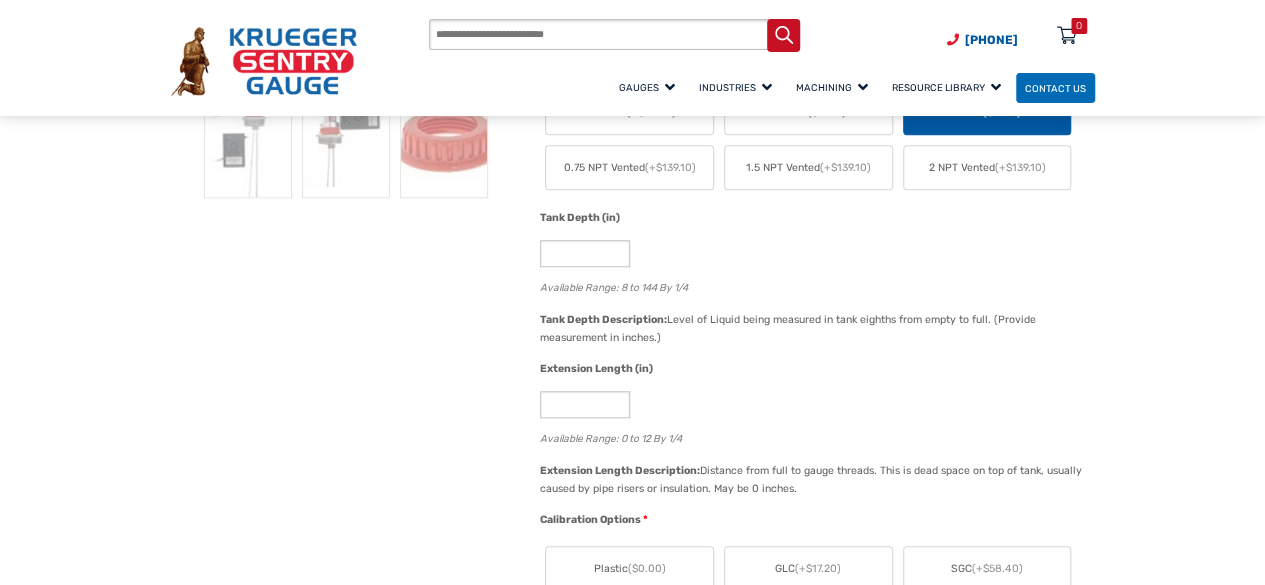 drag, startPoint x: 714, startPoint y: 474, endPoint x: 920, endPoint y: 484, distance: 206.24257 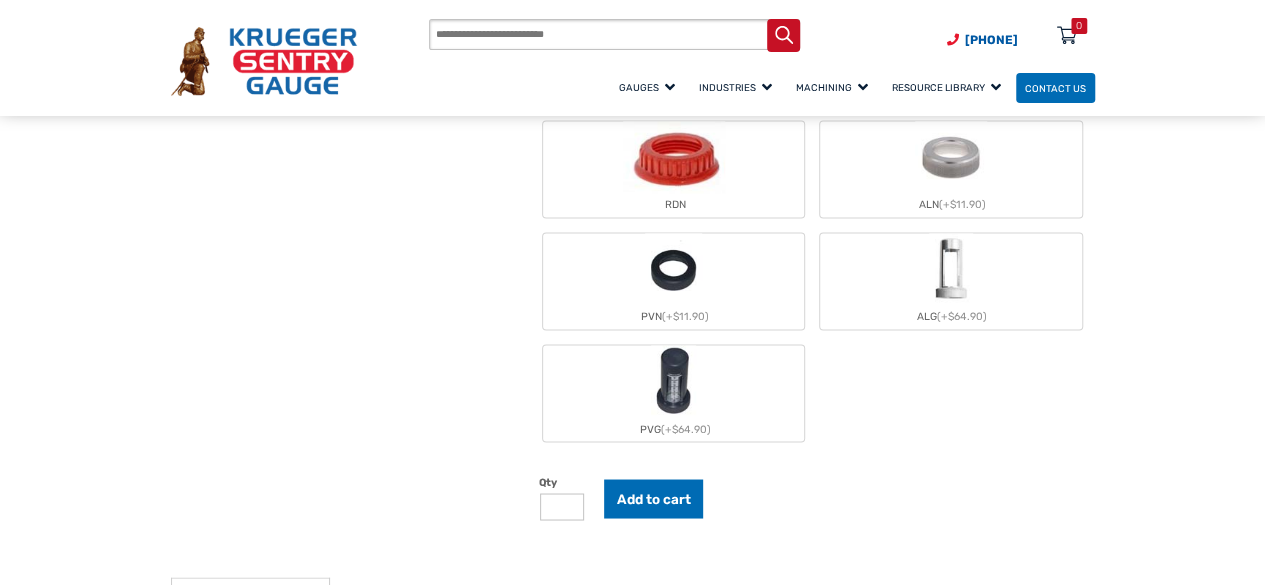 scroll, scrollTop: 1512, scrollLeft: 0, axis: vertical 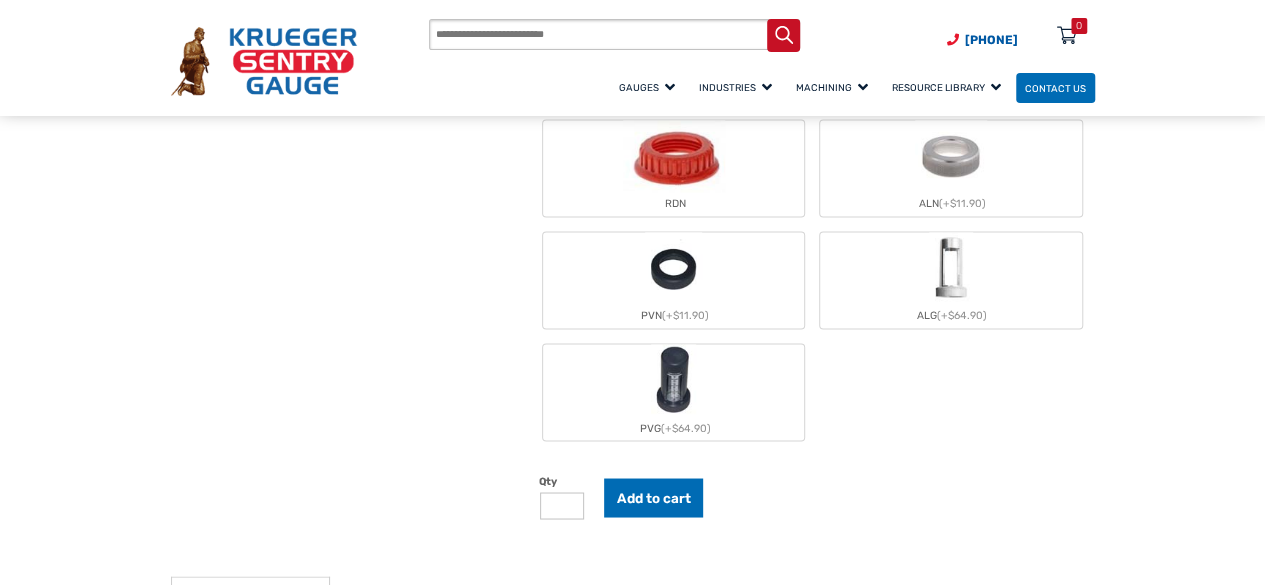 click at bounding box center [951, 268] 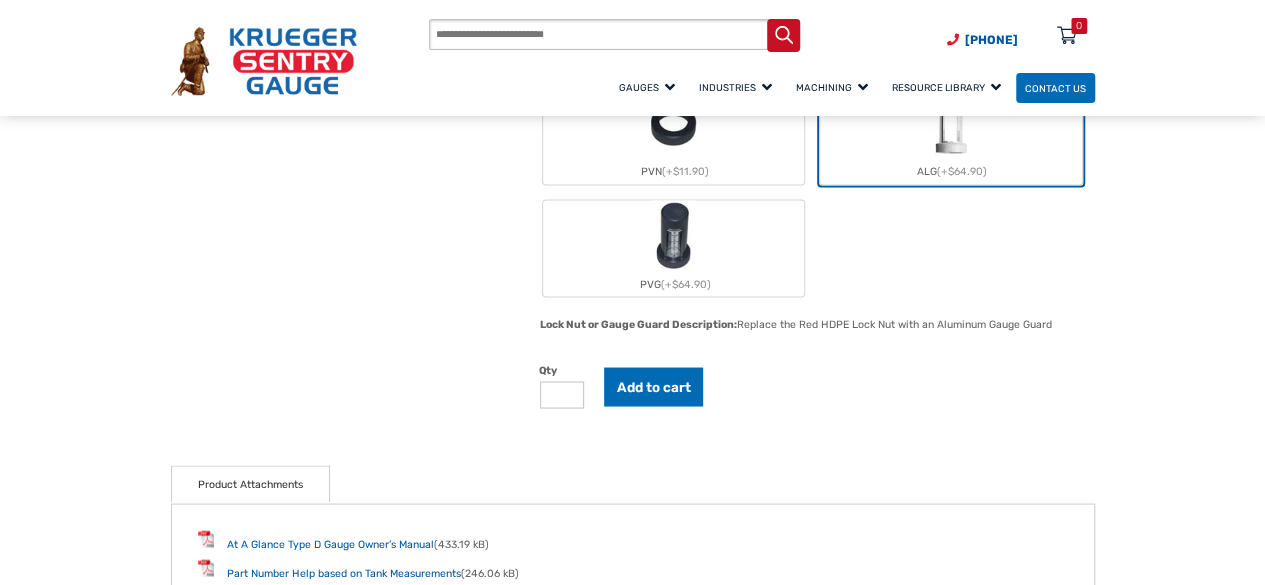 scroll, scrollTop: 1657, scrollLeft: 0, axis: vertical 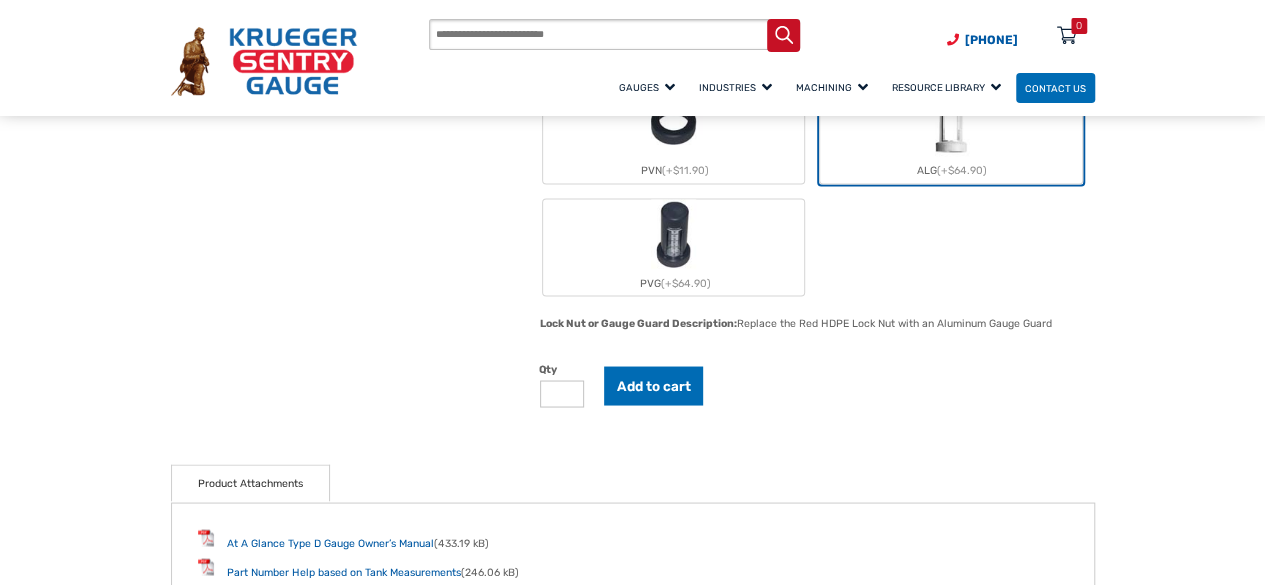 click on "PVG  (+$64.90)" at bounding box center [673, 247] 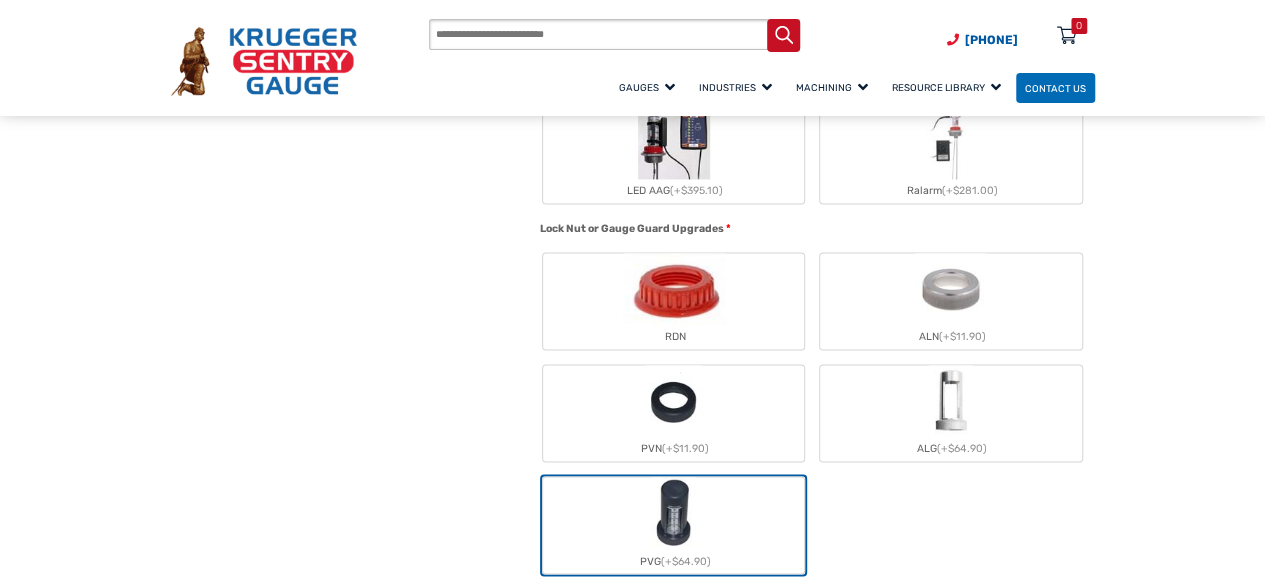 scroll, scrollTop: 1378, scrollLeft: 0, axis: vertical 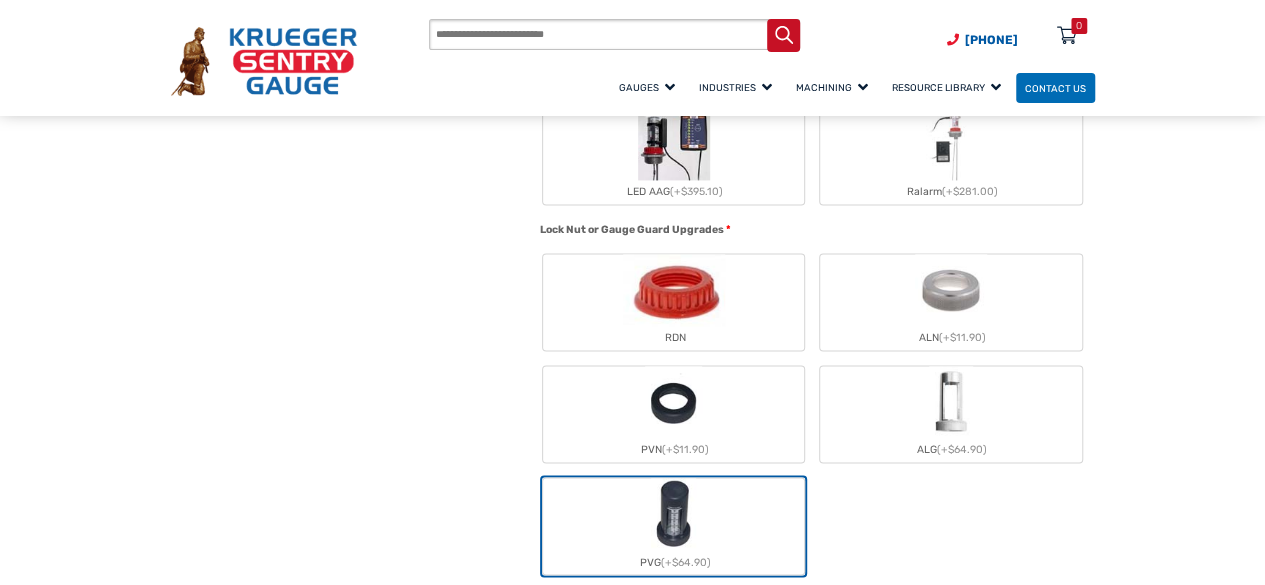 click at bounding box center [951, 402] 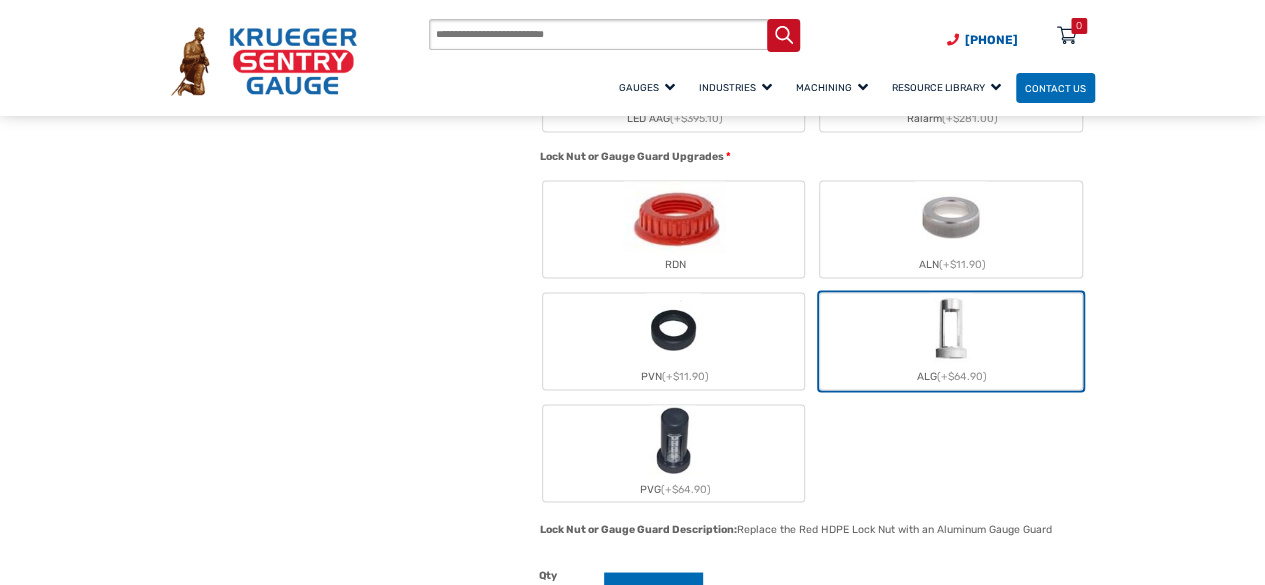 scroll, scrollTop: 1452, scrollLeft: 0, axis: vertical 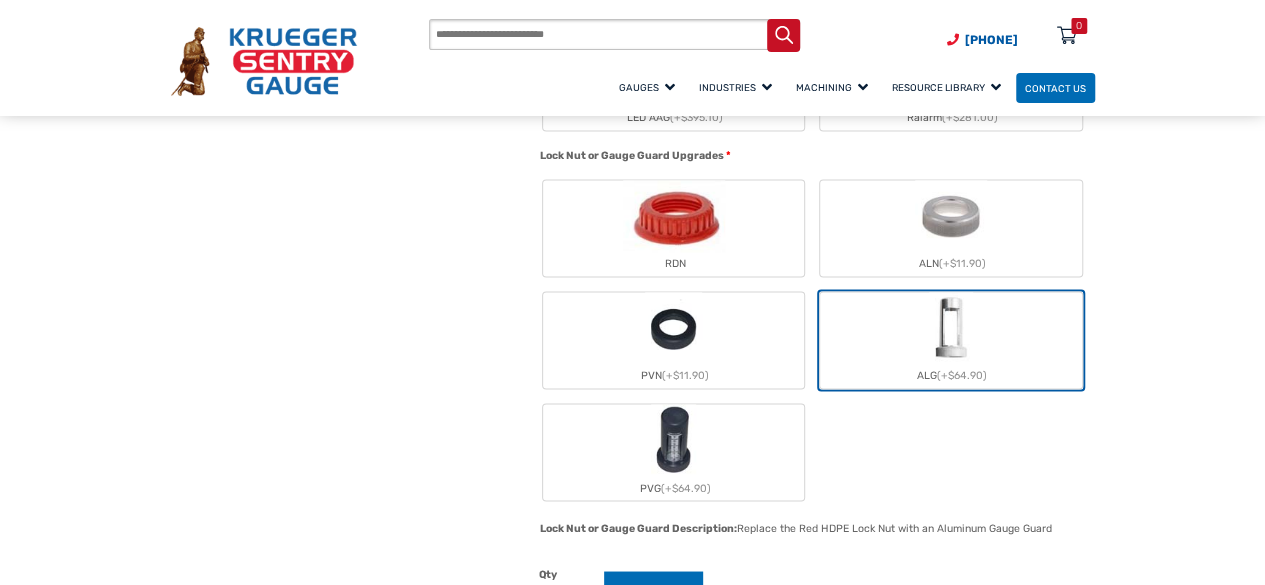 click on "ALG  (+$64.90)" at bounding box center (950, 376) 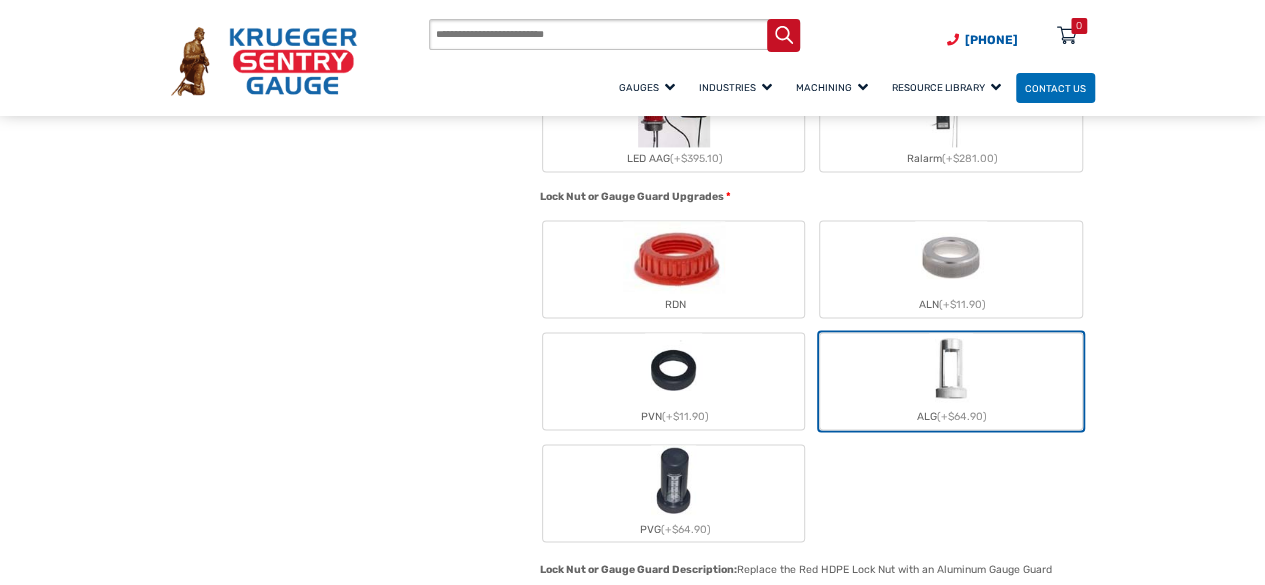 scroll, scrollTop: 1408, scrollLeft: 0, axis: vertical 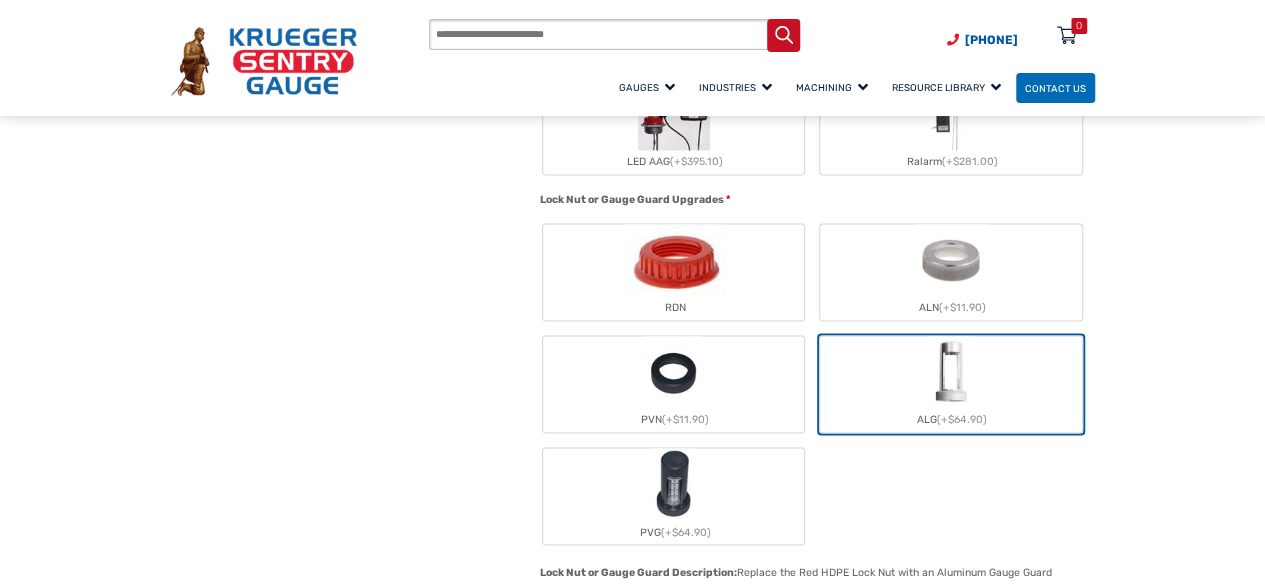 click on "ALN  (+$11.90)" at bounding box center [950, 308] 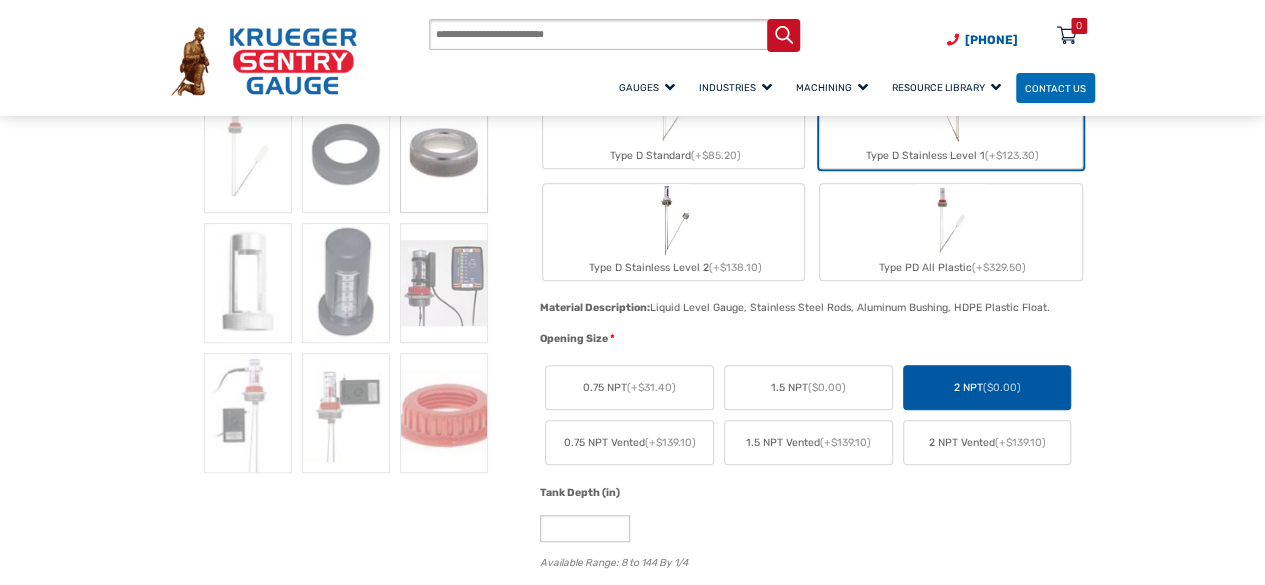 scroll, scrollTop: 453, scrollLeft: 0, axis: vertical 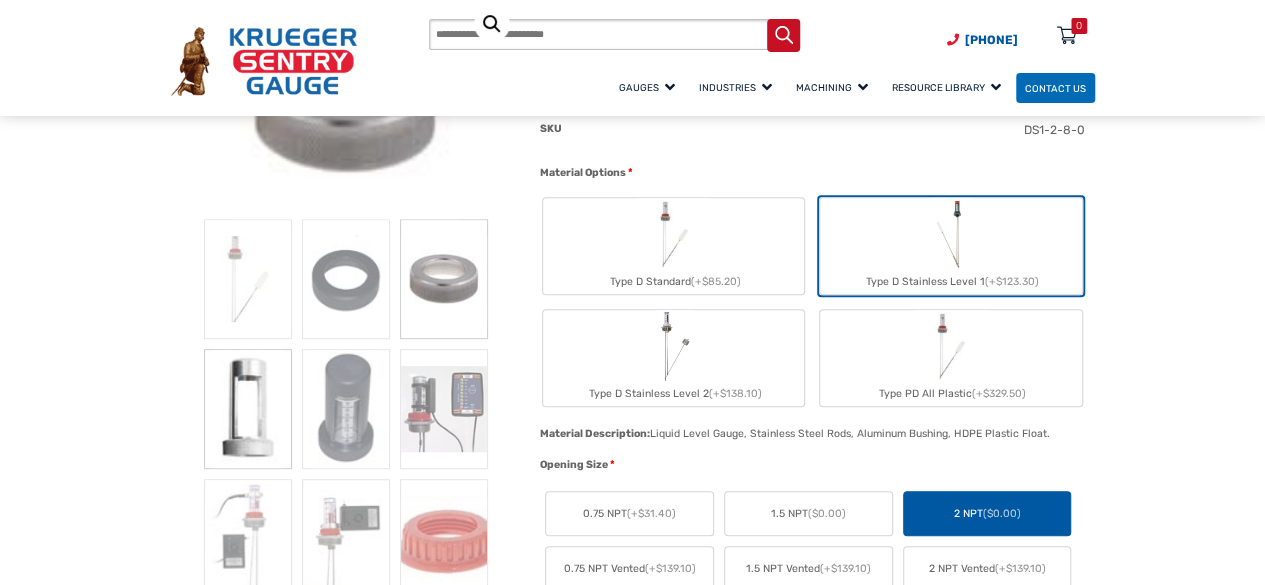 click at bounding box center (248, 409) 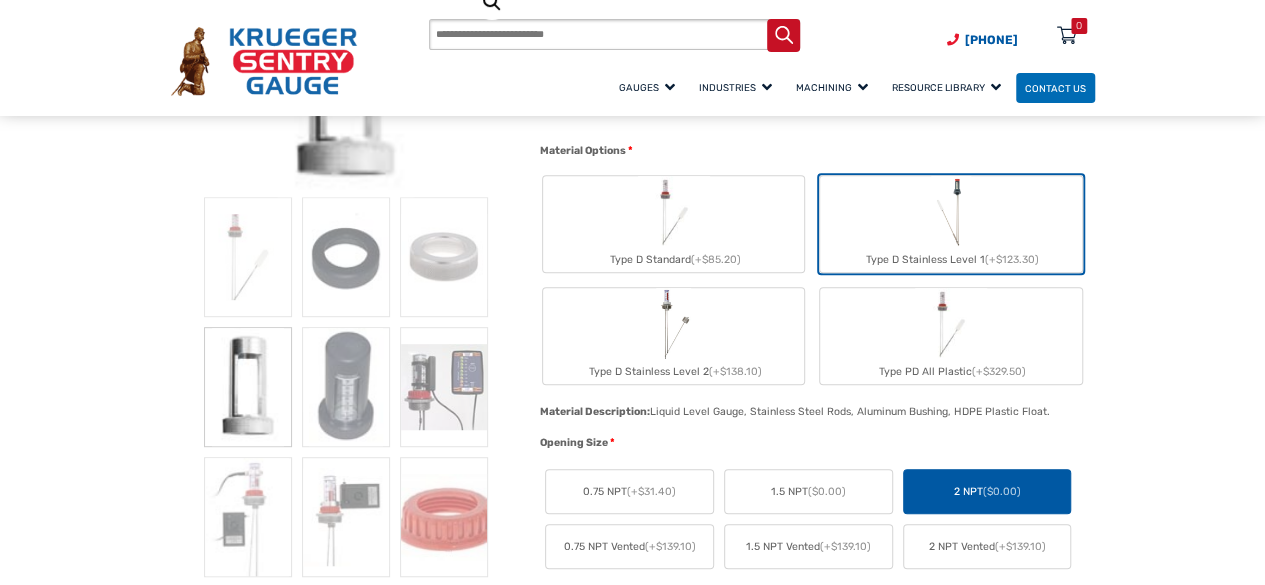 scroll, scrollTop: 0, scrollLeft: 0, axis: both 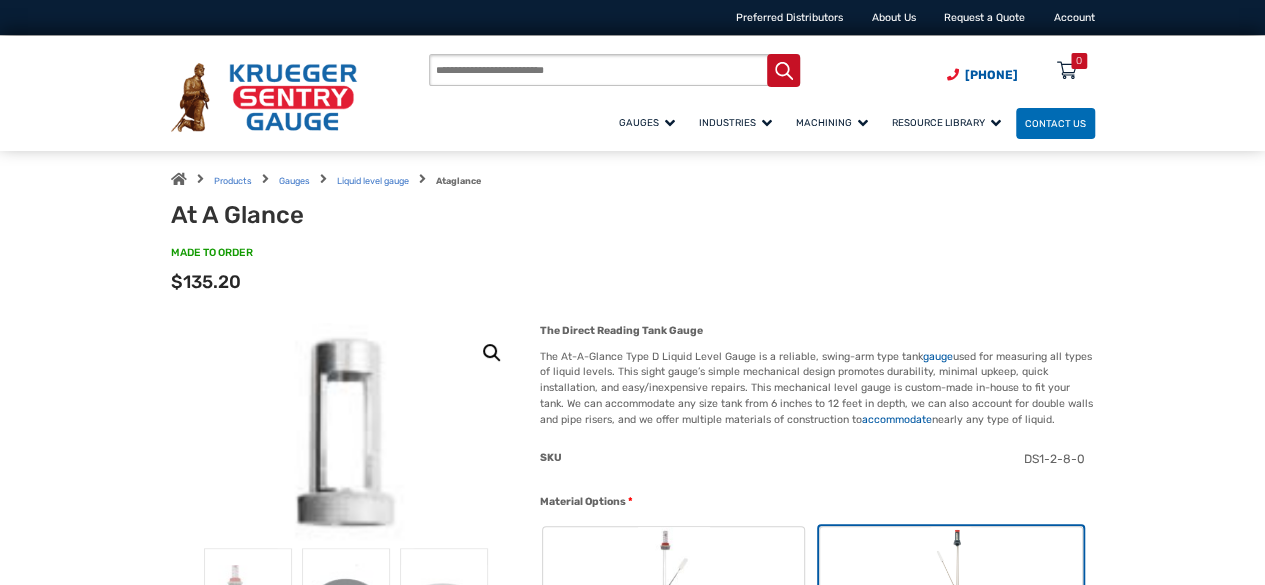 click on "Products search" at bounding box center (614, 70) 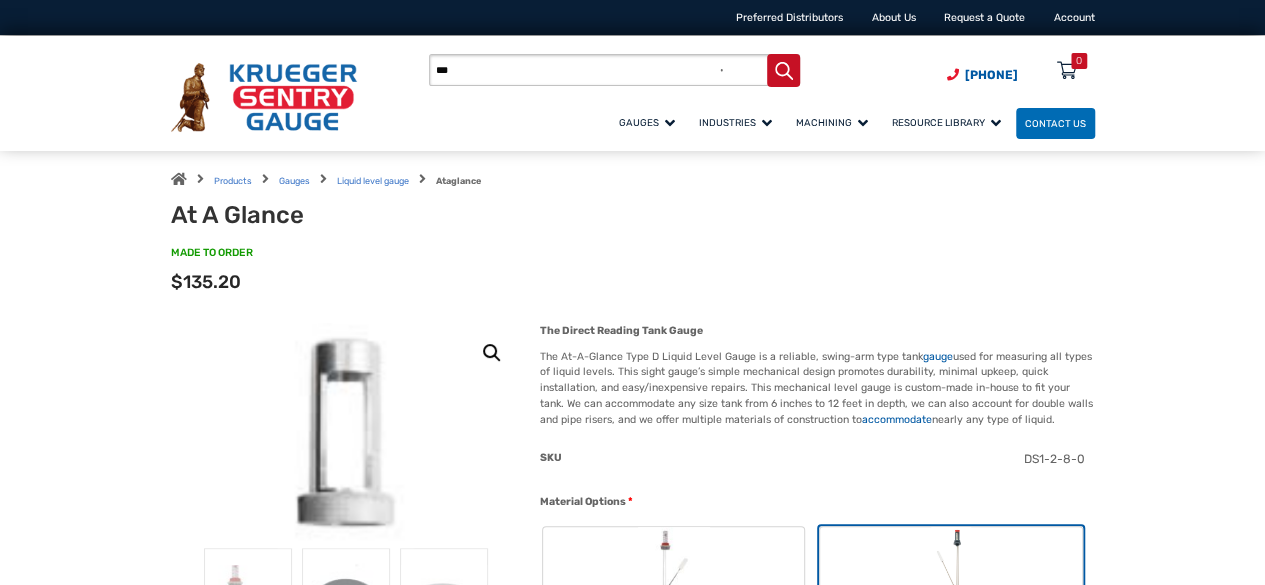 type on "***" 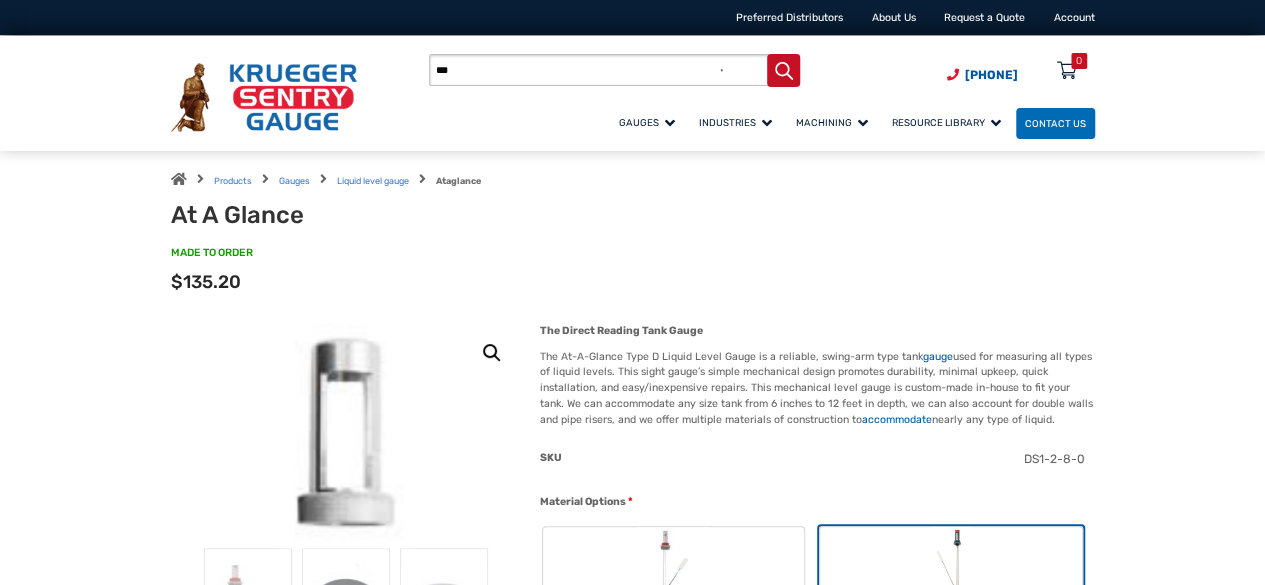 click at bounding box center [783, 70] 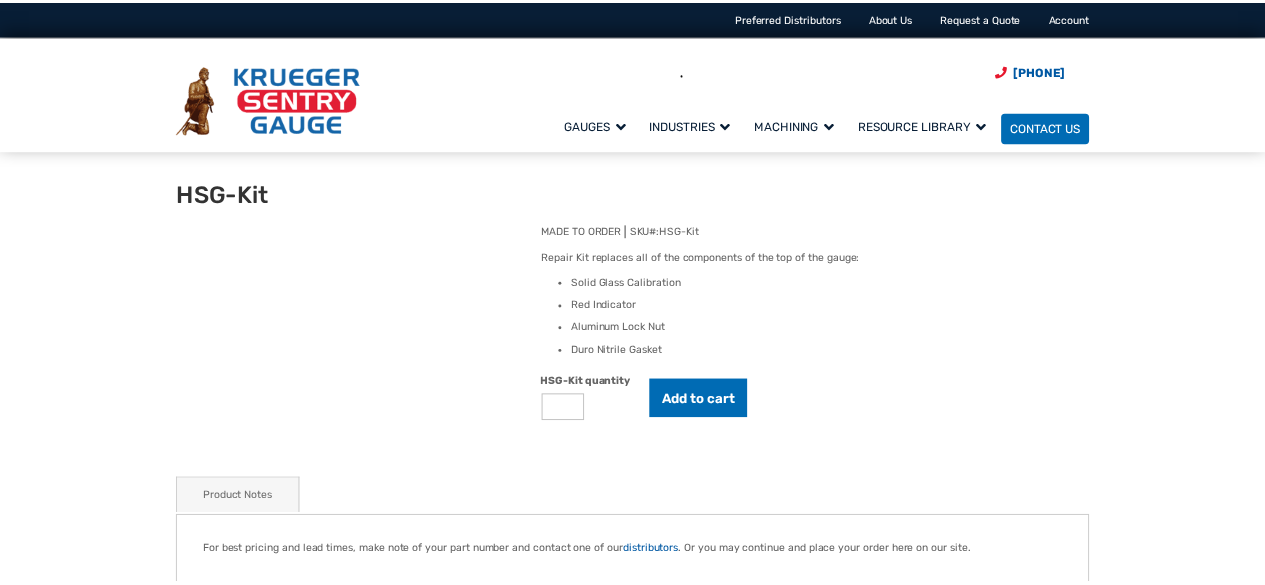 scroll, scrollTop: 0, scrollLeft: 0, axis: both 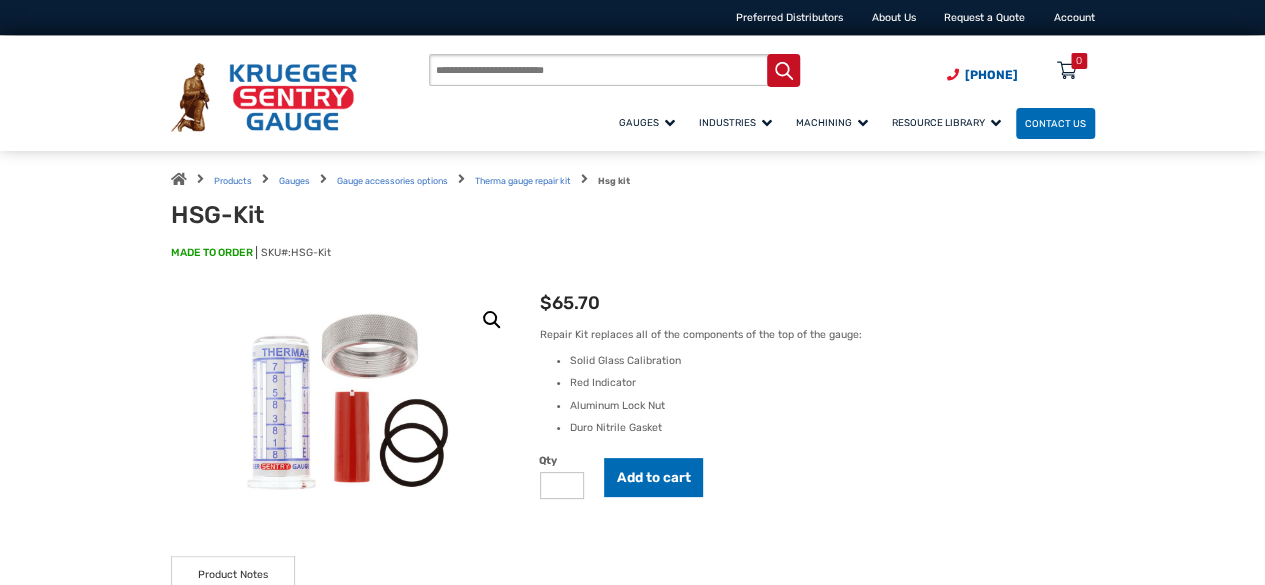 click on "🔍
HSG-Kit $ 65.70
Repair Kit replaces all of the components of the top of the gauge:
Solid Glass Calibration
Red Indicator
Aluminum Lock Nut
Duro Nitrile Gasket
Qty
*
Add to cart
SKU:  HSG-Kit
Categories:  Tank Gauge Accessories & Repair Parts ,  Therma Gauge (Type H) Repair Kit
Product Notes
Product Notes For best pricing and lead times, make note of your part number and contact one of our  distributors . Or you may continue and place your order here on our site.
Related Products
Float-N
$ 6.90
Nitrophyl Float
Replacement for liquid level gauges
Add to cart
HGALN-Kit
$ 40.60
Includes:
Glass Calibration" at bounding box center (633, 663) 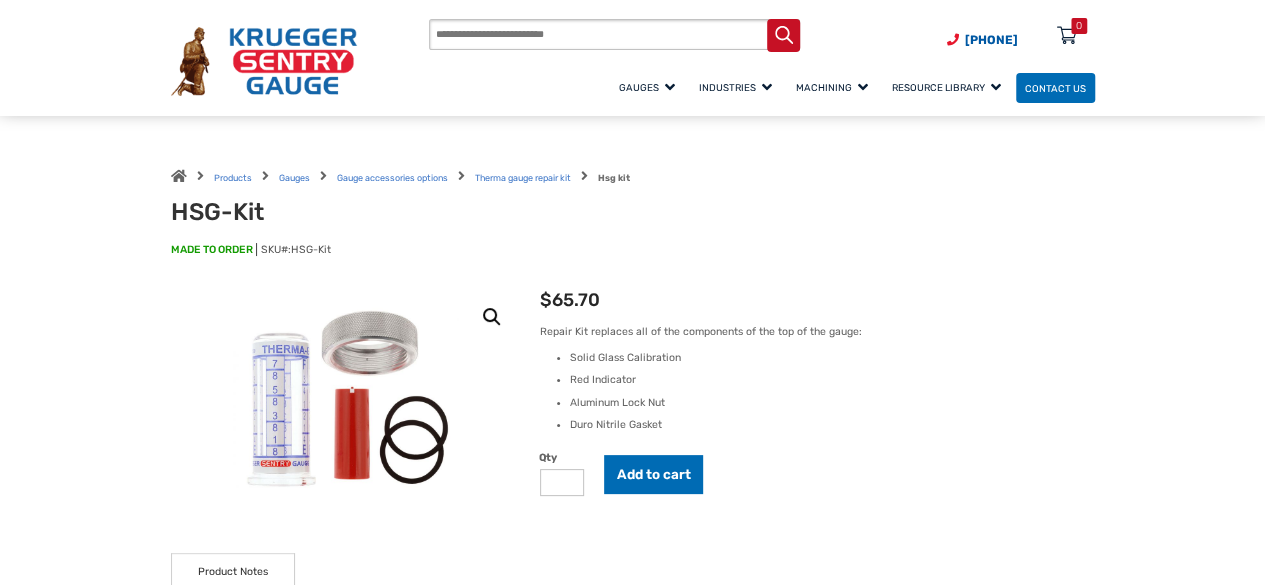scroll, scrollTop: 0, scrollLeft: 0, axis: both 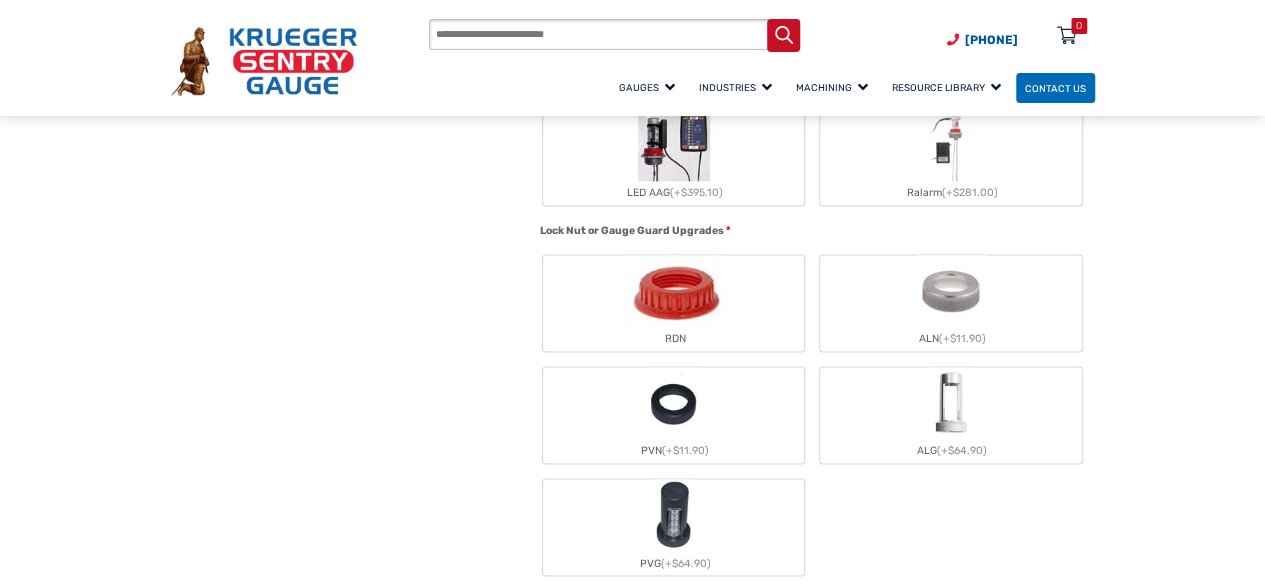 click at bounding box center (951, 403) 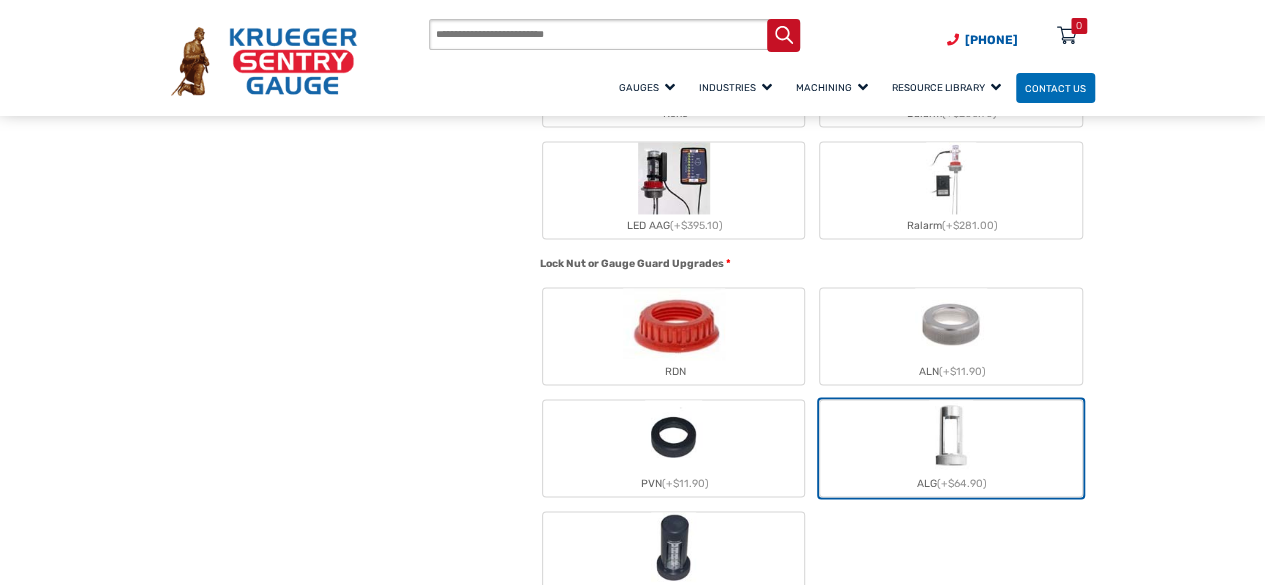 scroll, scrollTop: 1377, scrollLeft: 0, axis: vertical 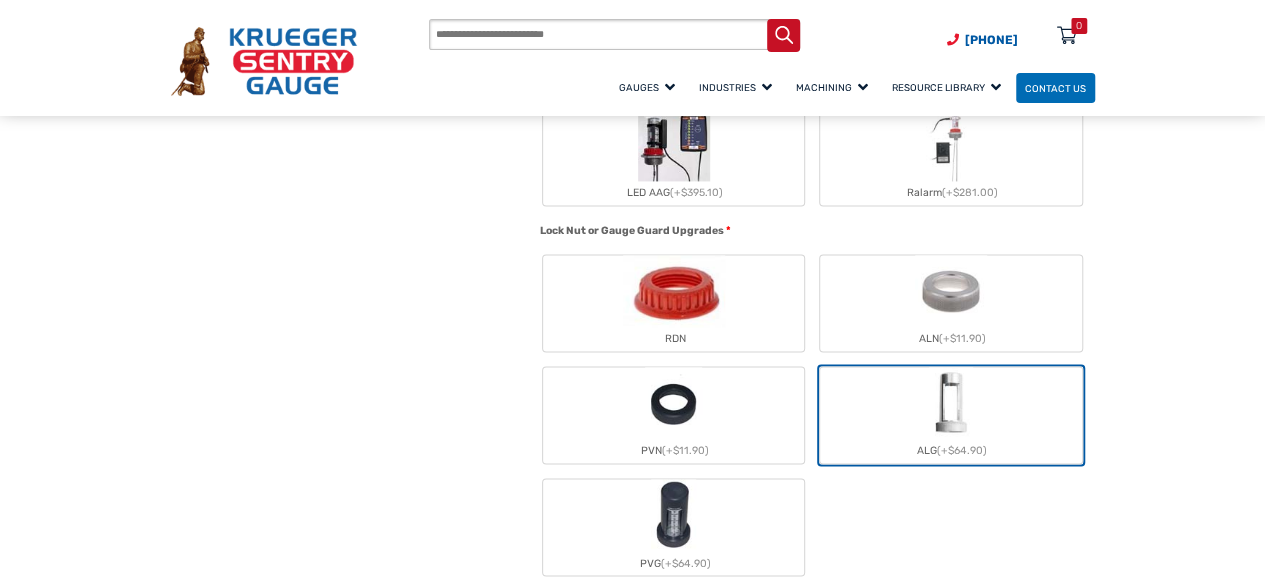 click at bounding box center (951, 403) 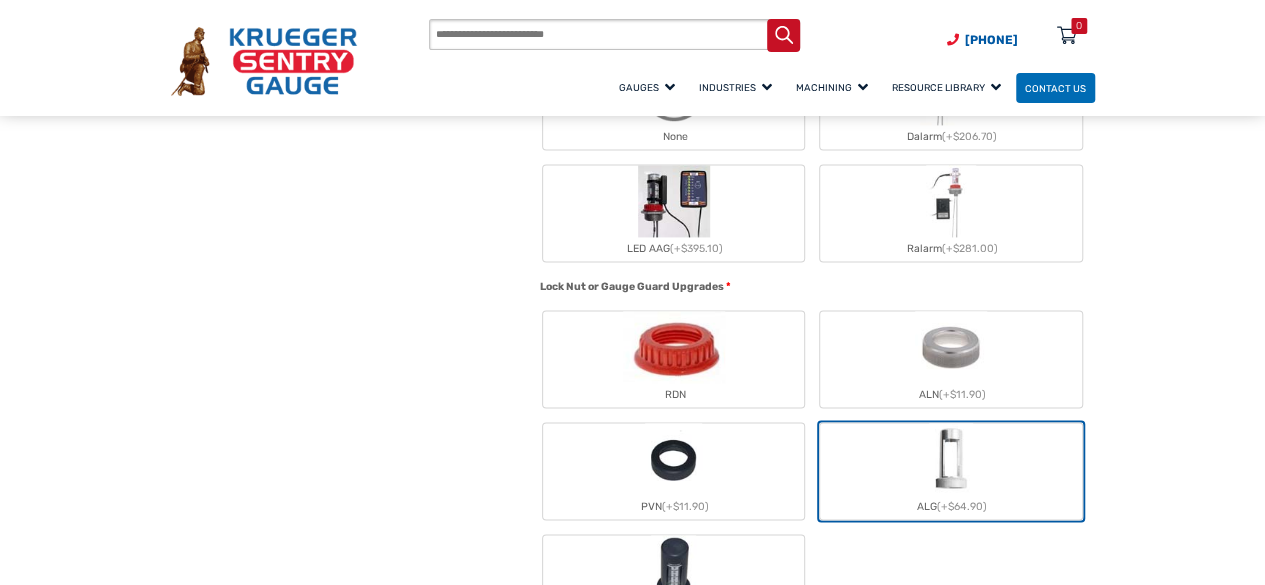 scroll, scrollTop: 1367, scrollLeft: 0, axis: vertical 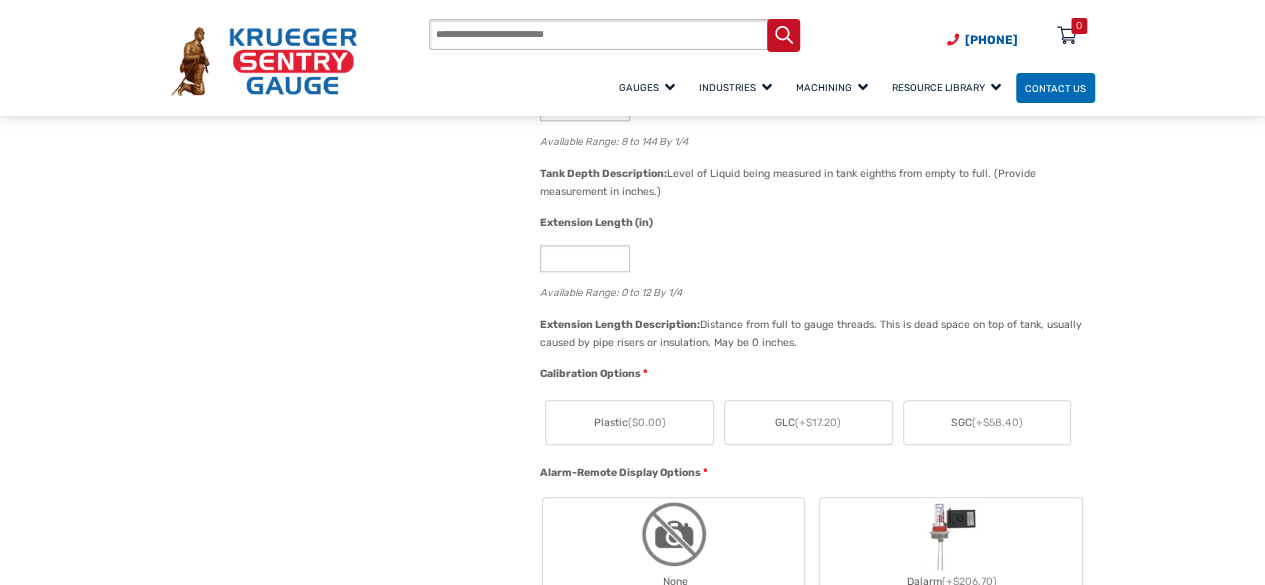 click on "SGC  (+$58.40)" at bounding box center (987, 422) 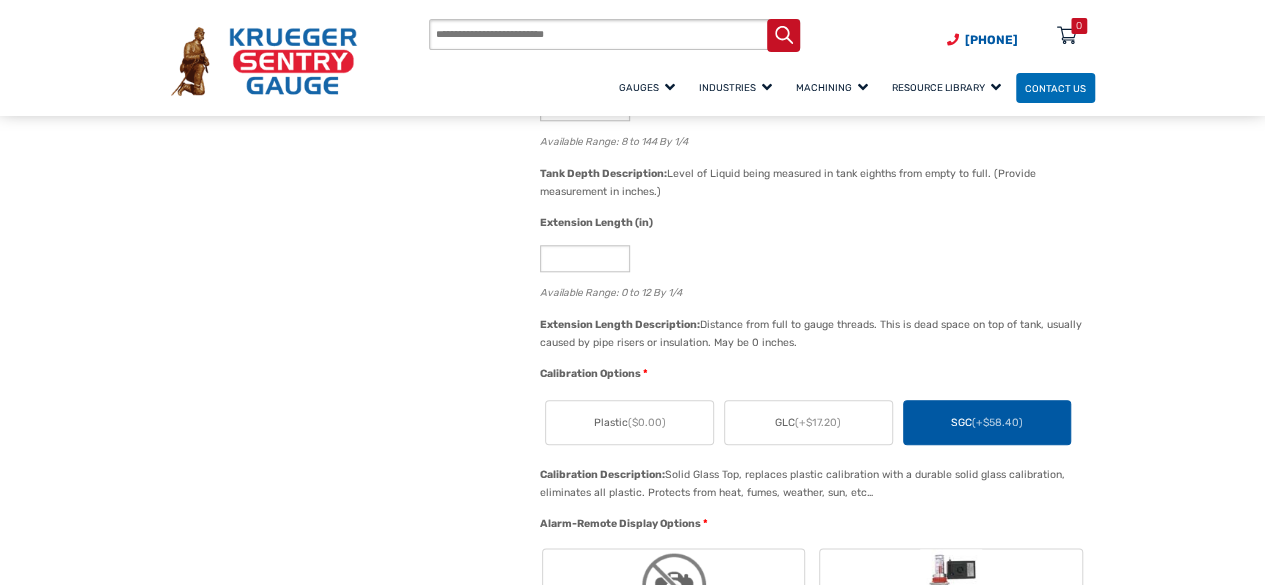 click on "(+$17.20)" at bounding box center (818, 422) 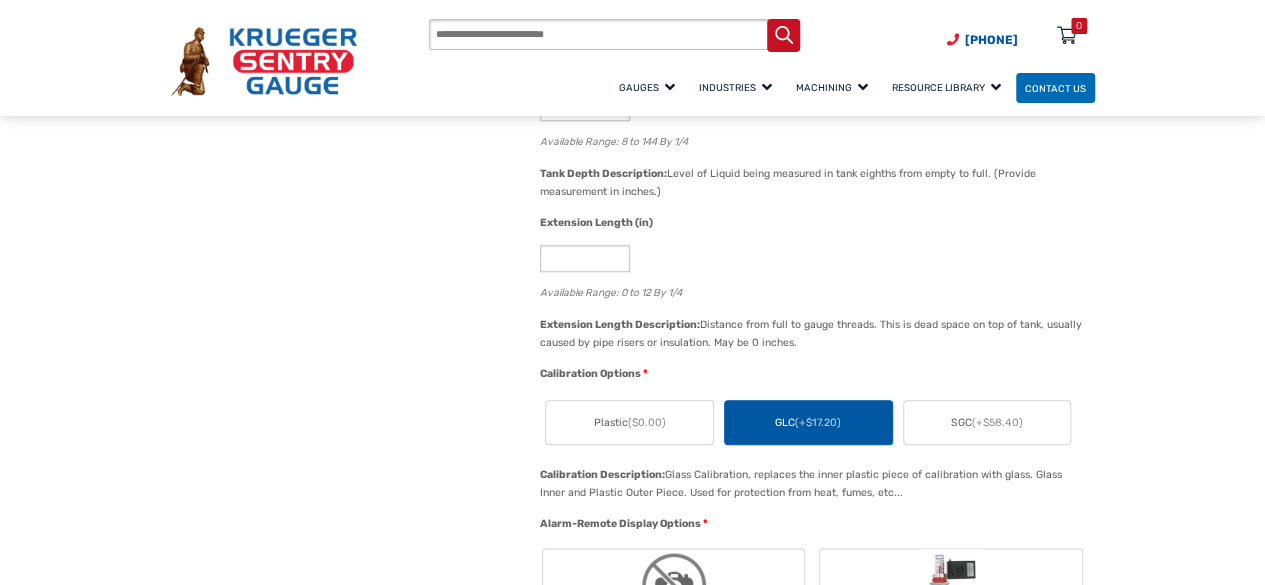 click on "SGC  (+$58.40)" at bounding box center [987, 422] 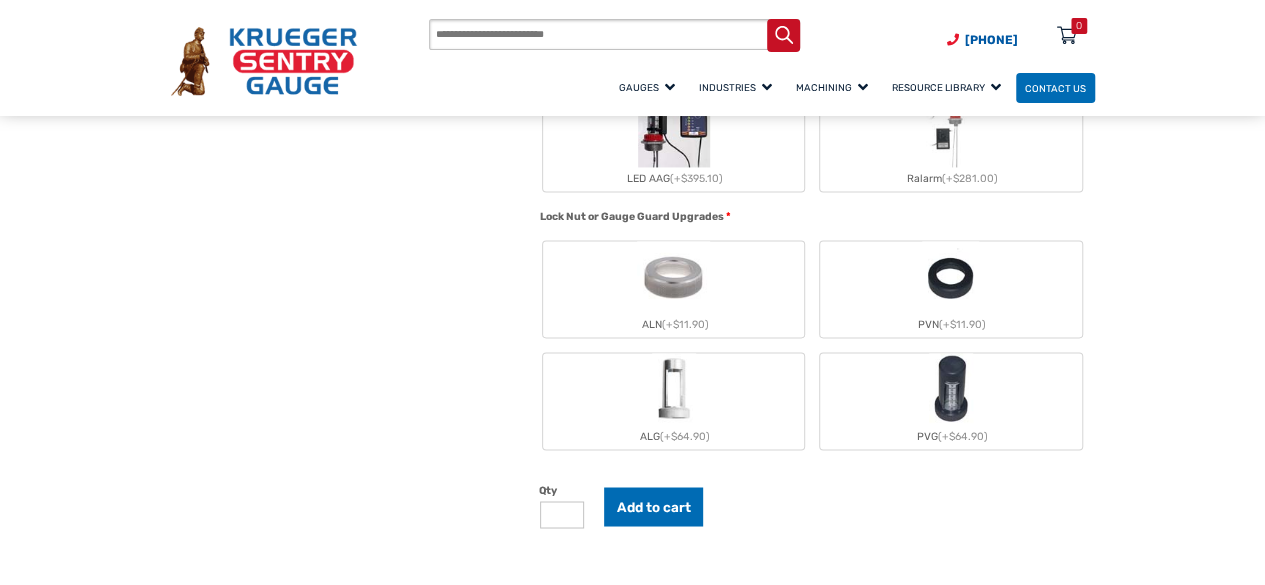 scroll, scrollTop: 1441, scrollLeft: 0, axis: vertical 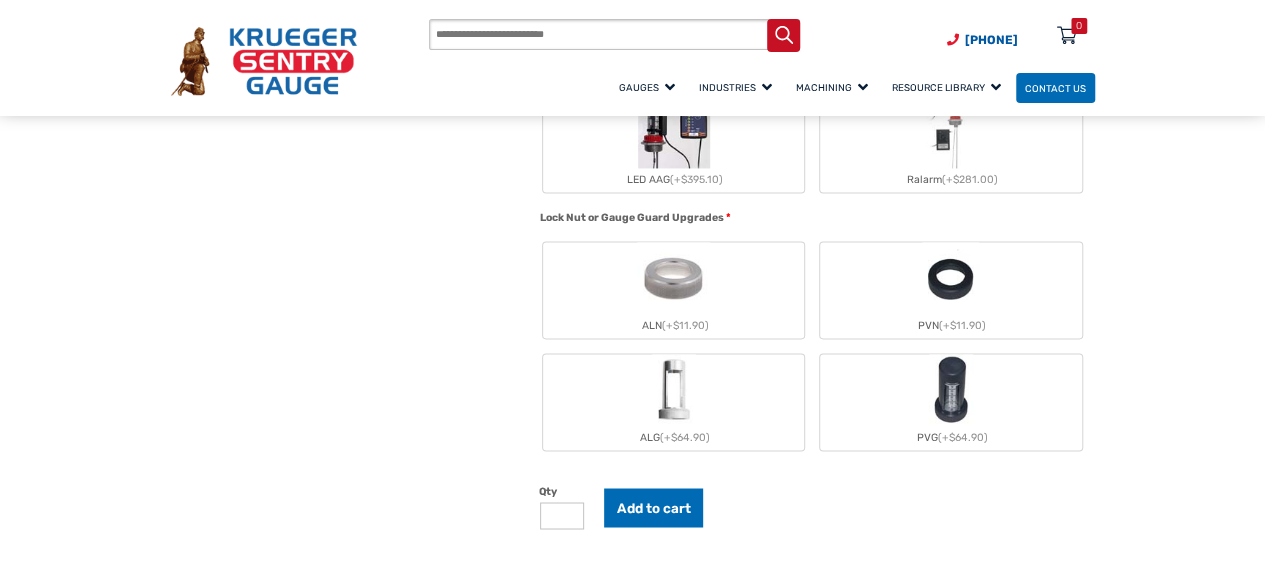 click on "ALG  (+$64.90)" at bounding box center (673, 438) 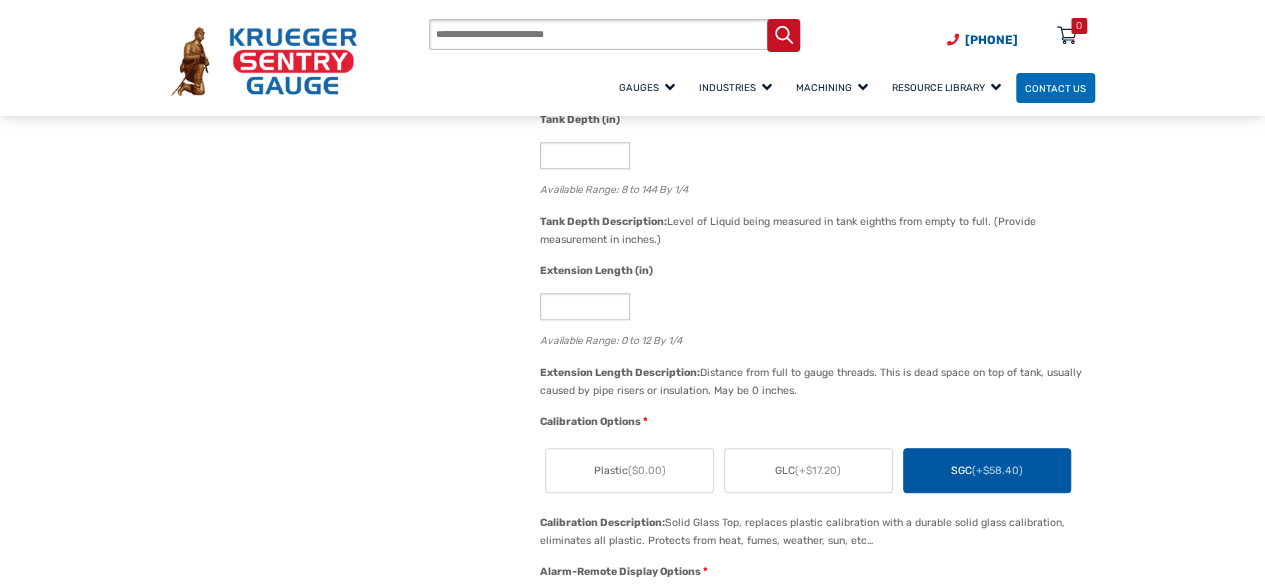 scroll, scrollTop: 827, scrollLeft: 0, axis: vertical 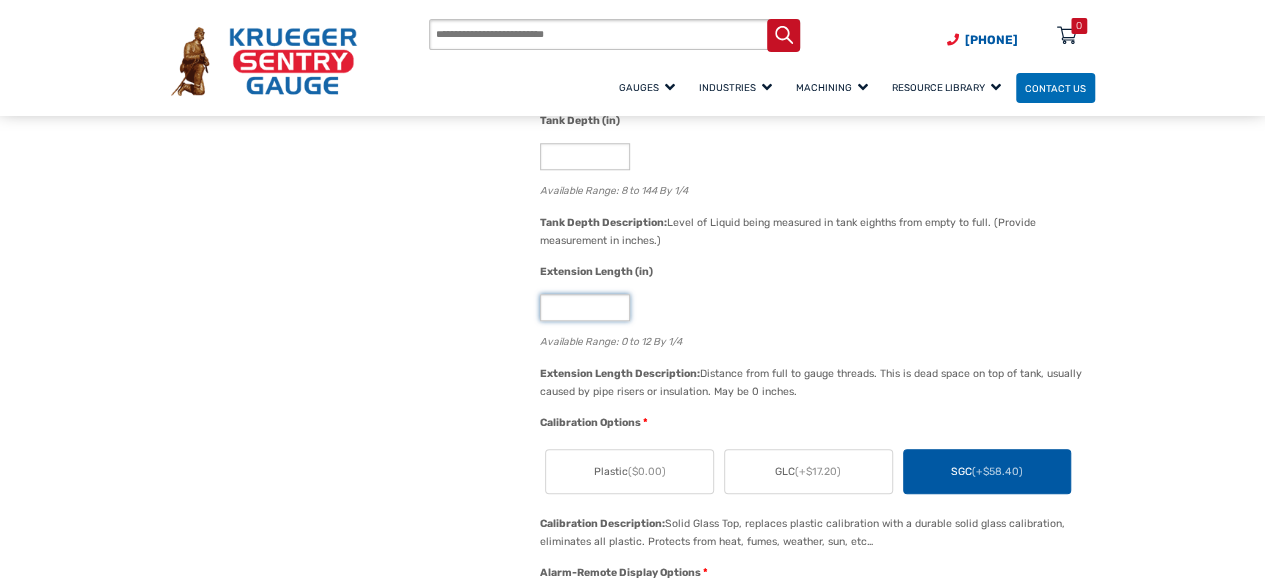 click on "*" at bounding box center [585, 307] 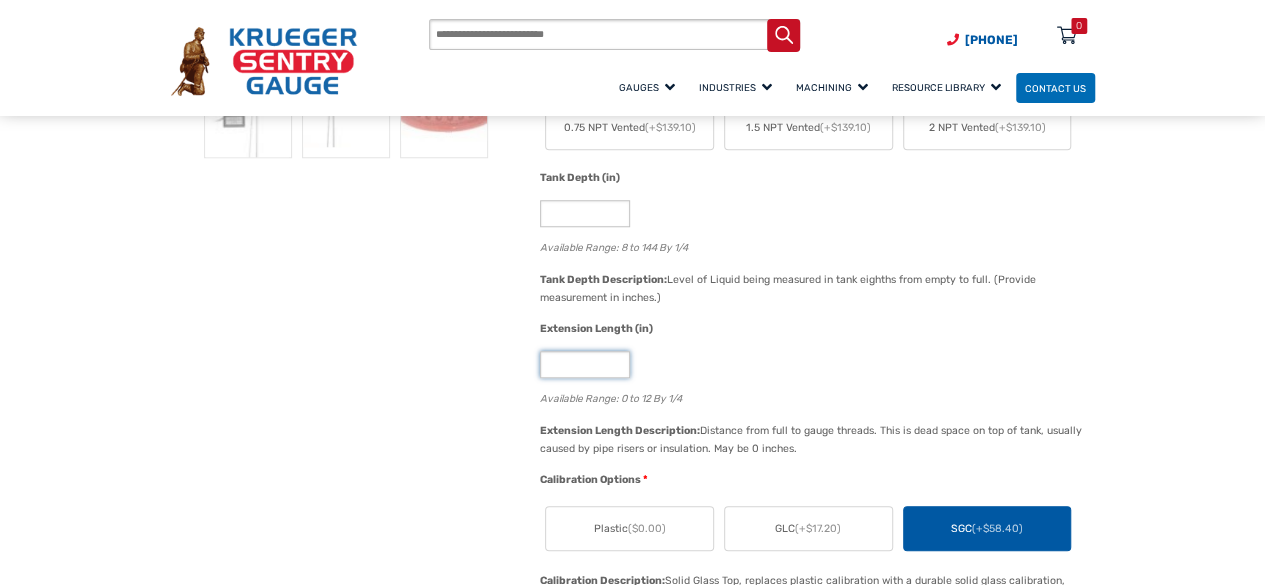 scroll, scrollTop: 766, scrollLeft: 0, axis: vertical 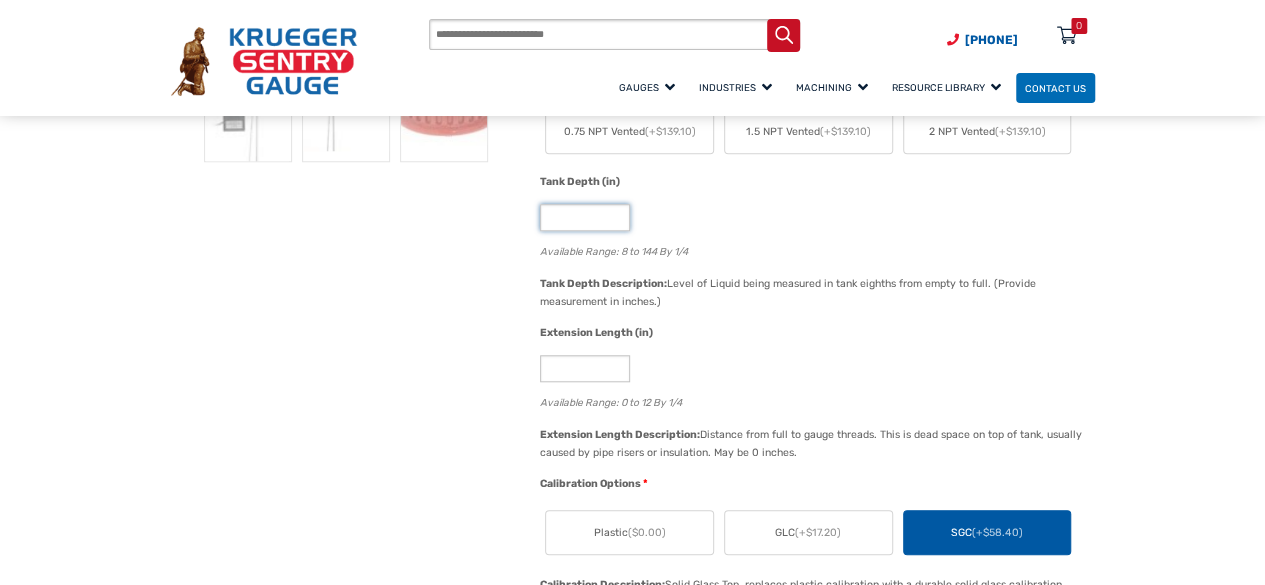 click on "*" at bounding box center (585, 217) 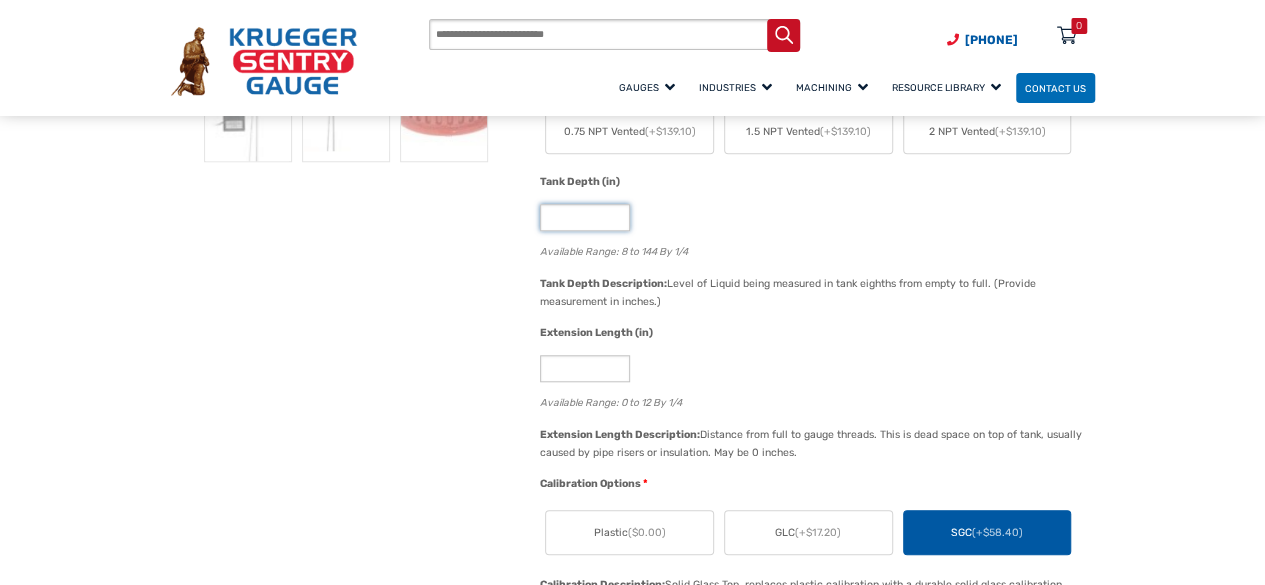 click on "**" at bounding box center (585, 217) 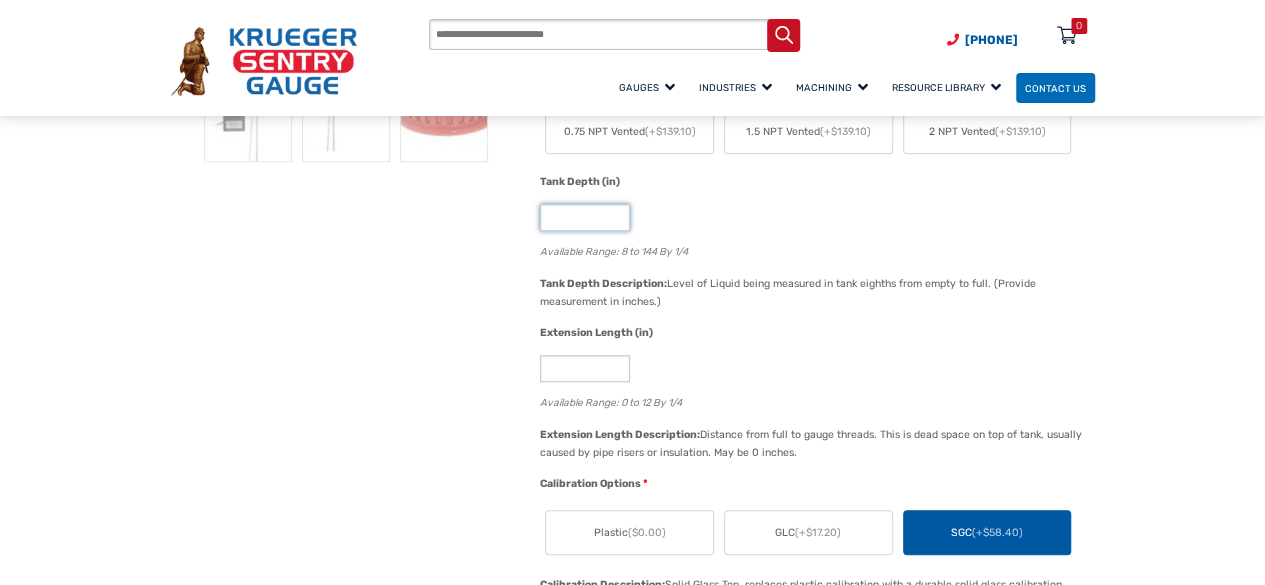 click on "**" at bounding box center (585, 217) 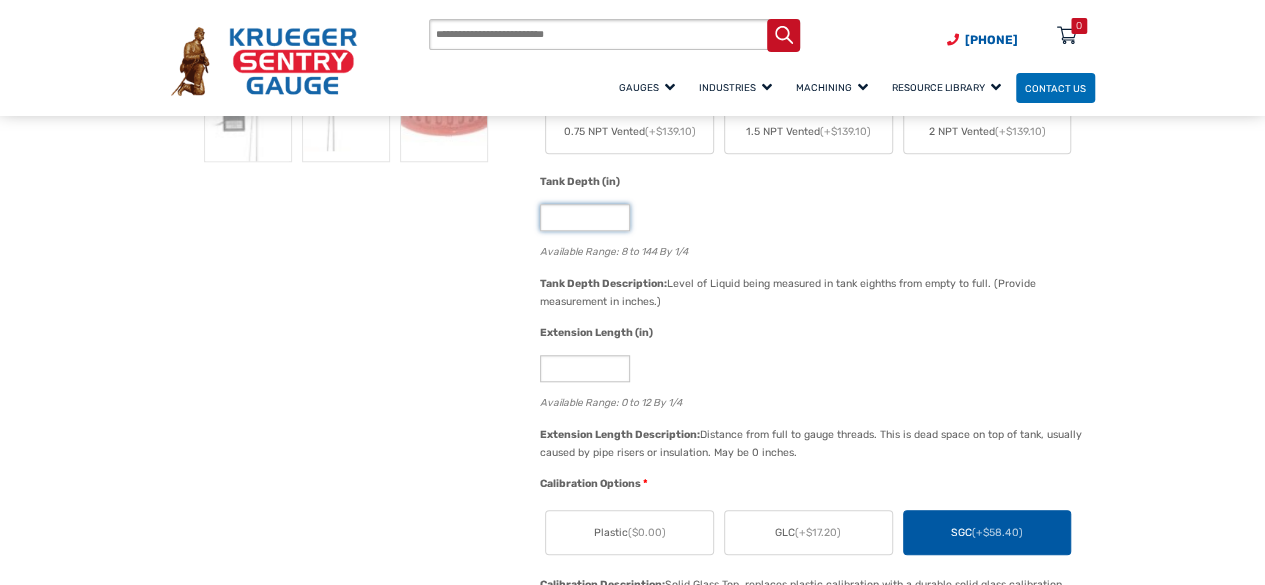 click on "**" at bounding box center [585, 217] 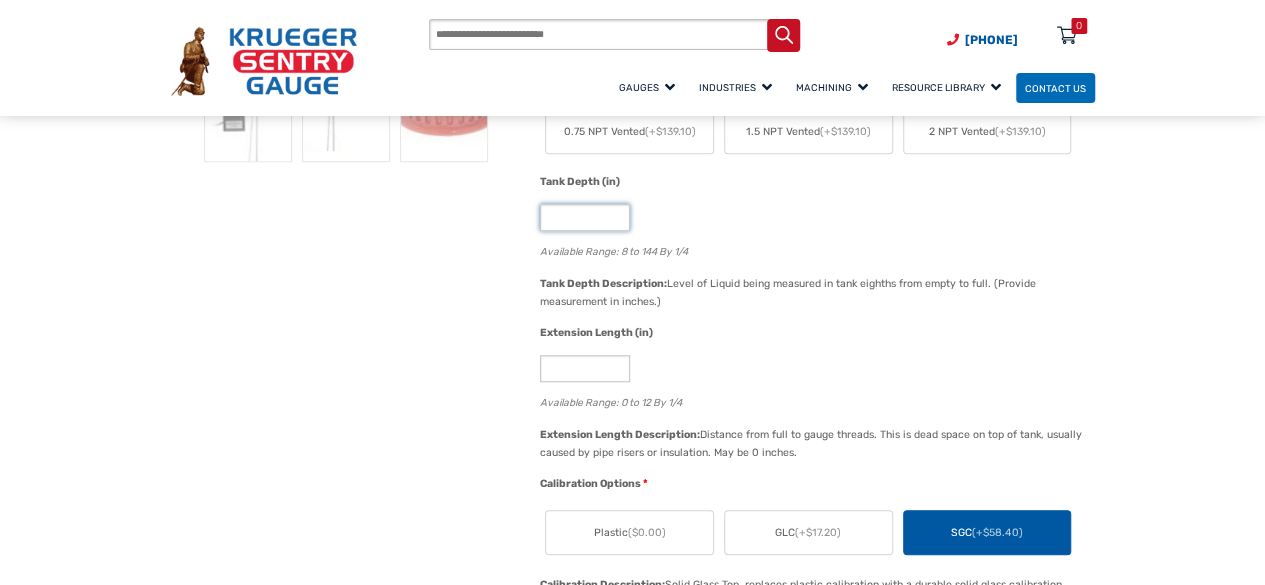 click on "**" at bounding box center [585, 217] 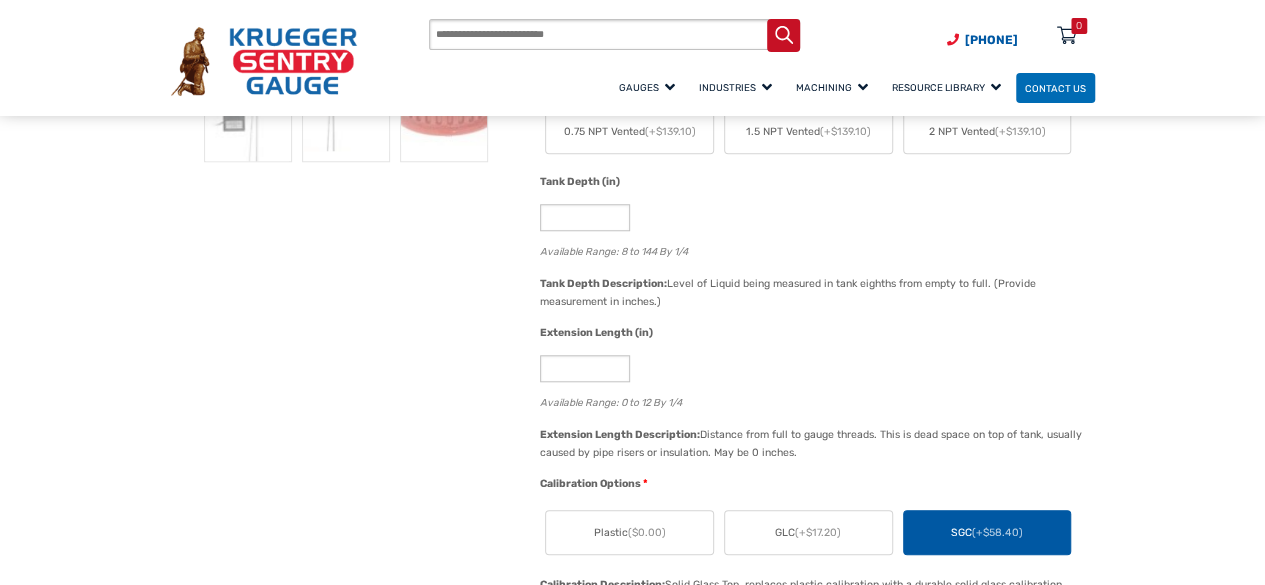 click on "🔍
At A Glance $ 0.00
The Direct Reading Tank Gauge
The At-A-Glance Type D Liquid Level Gauge is a reliable, swing-arm type tank  gauge  used for measuring all types of liquid levels. This sight gauge’s simple mechanical design promotes durability, minimal upkeep, quick installation, and easy/inexpensive repairs. This mechanical level gauge is custom-made in-house to fit your tank. We can accommodate any size tank from 6 inches to 12 feet in depth, we can also account for double walls and pipe risers, and we offer multiple materials of construction to  accommodate  nearly any type of liquid.
Hidden
70.00
SKU
DS1-2-70-0-SGC
Material Options   * Type D Standard  (+$94.60) Type D Stainless Level 1  (+$137.30) Type D Stainless Level 2  (+$260.40) Type PD All Plastic  (+$372.60) Material Description:
Liquid Level Gauge, Galvanized Steel Rods, Aluminum Bushing, HDPE Plastic Float. Material Description: Opening Size   *   *" at bounding box center (633, 989) 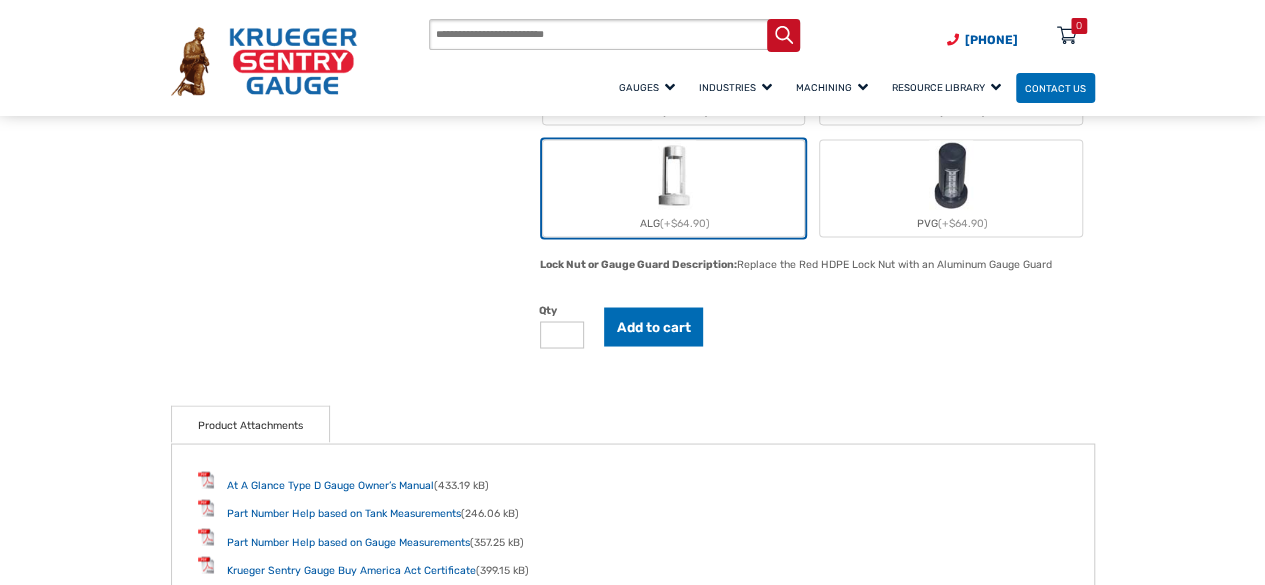 scroll, scrollTop: 1657, scrollLeft: 0, axis: vertical 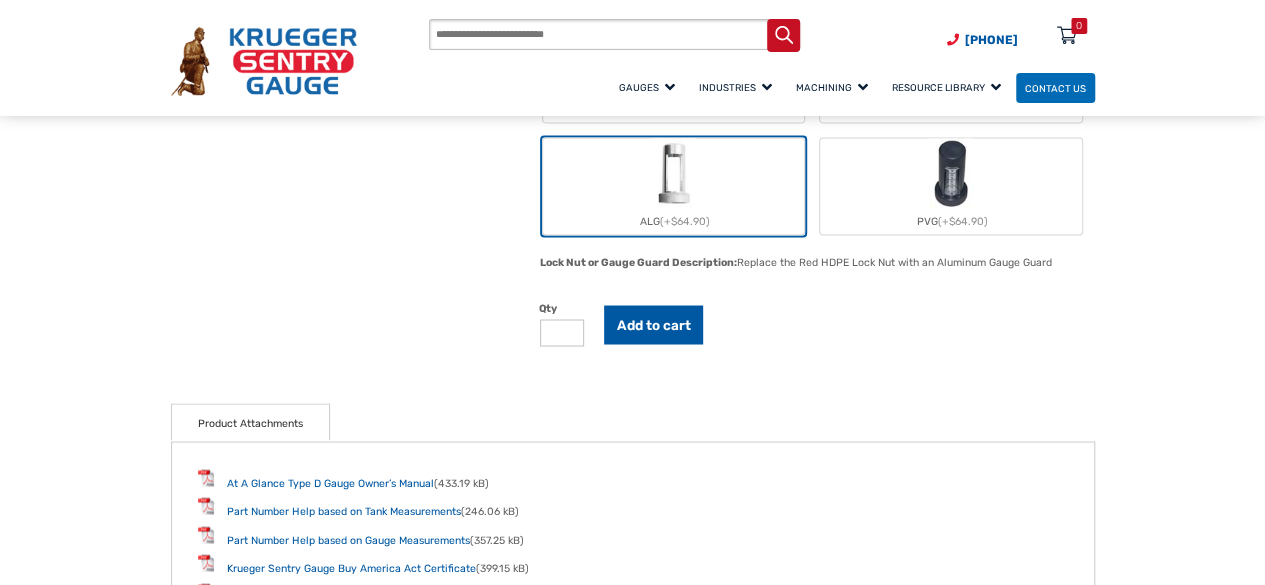 click on "Add to cart" at bounding box center [654, 324] 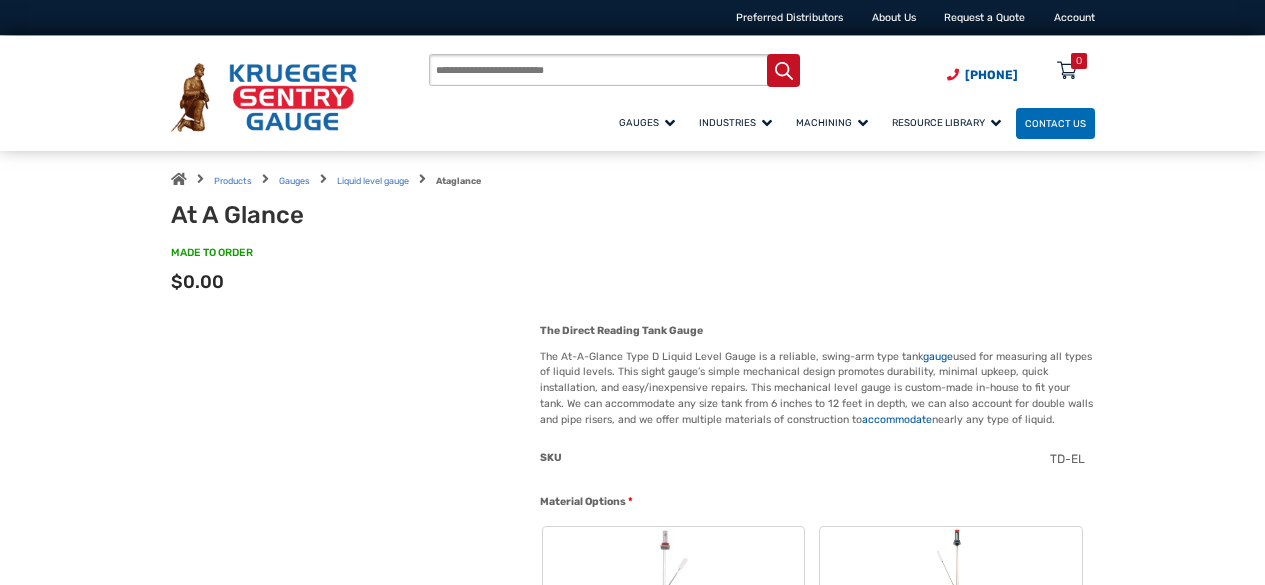 scroll, scrollTop: 0, scrollLeft: 0, axis: both 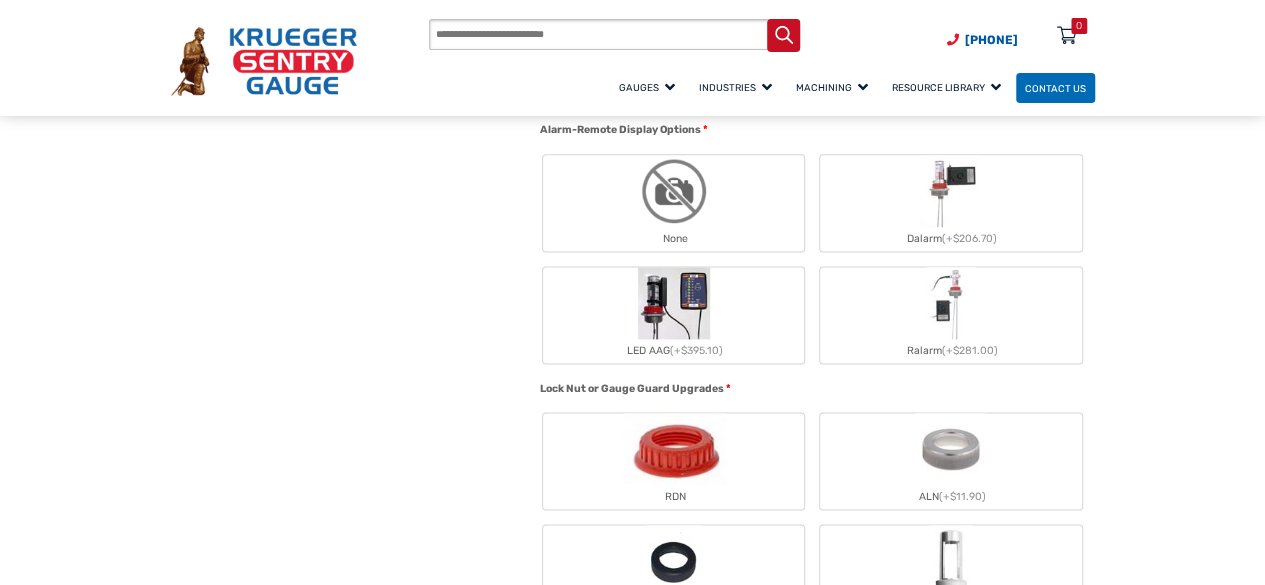 click at bounding box center [674, 191] 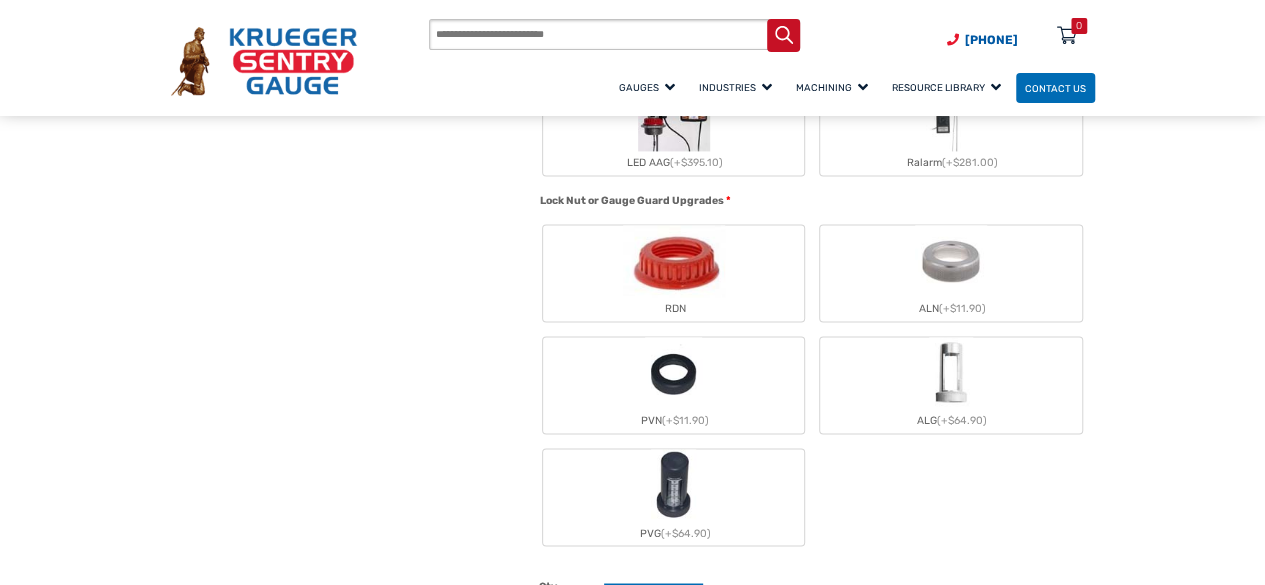 scroll, scrollTop: 1375, scrollLeft: 0, axis: vertical 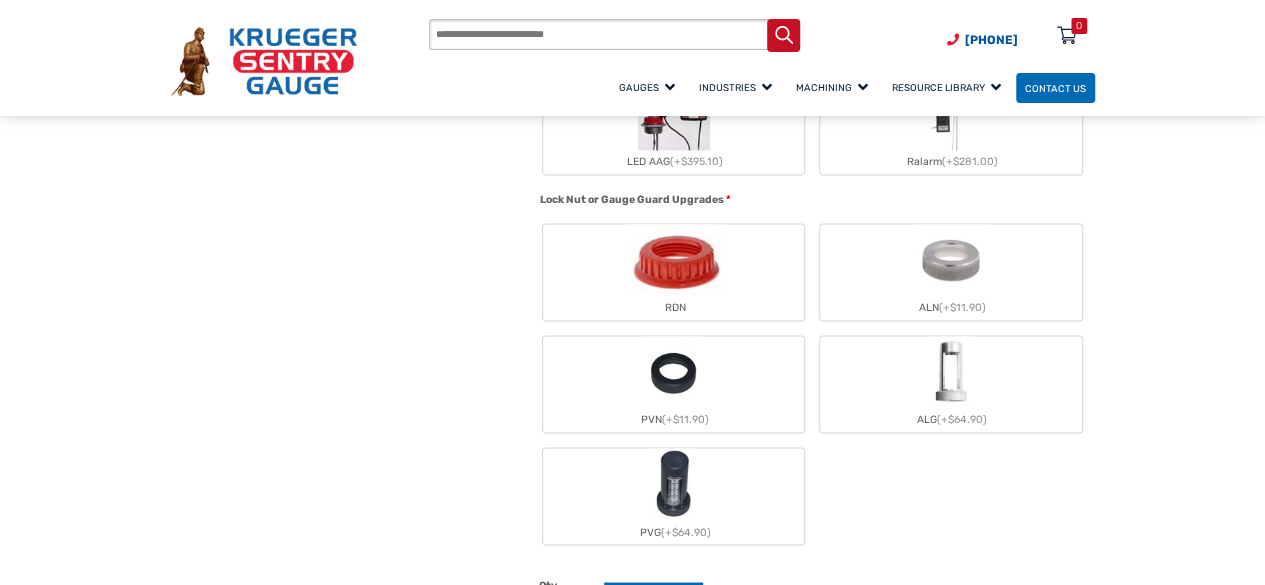 click at bounding box center (951, 260) 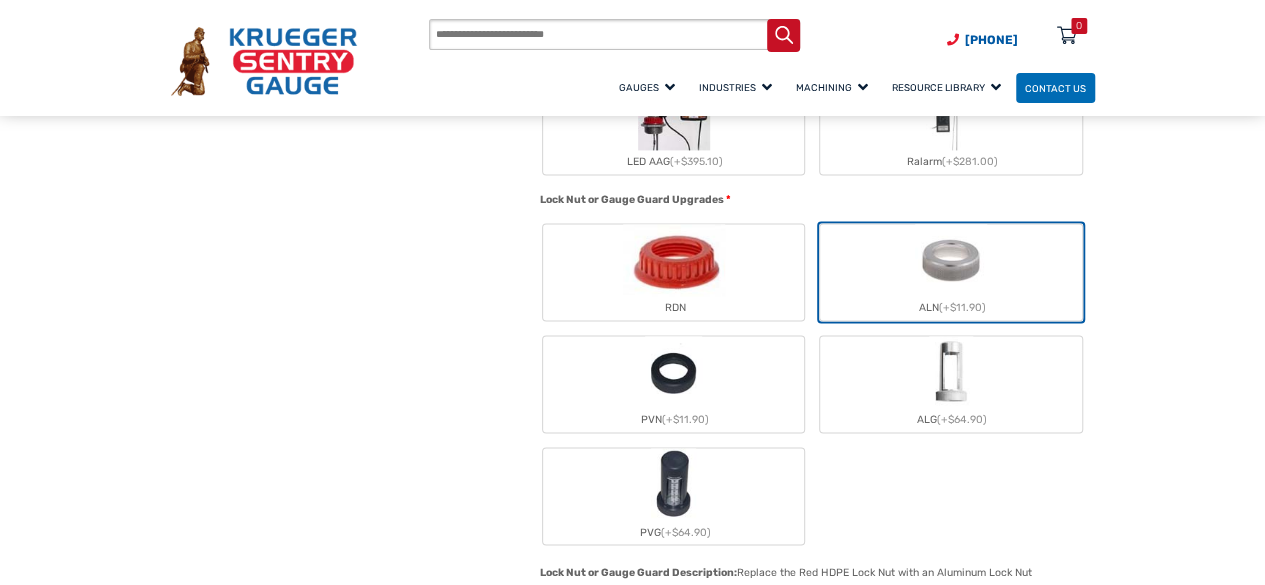 click on "ALG  (+$64.90)" at bounding box center [950, 384] 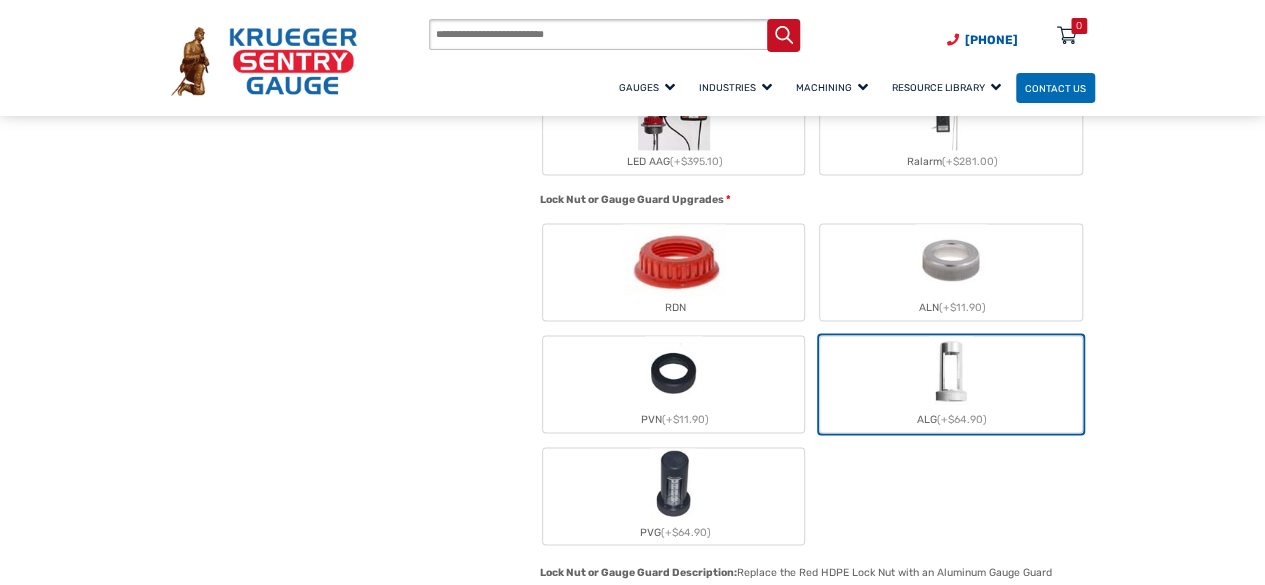 click at bounding box center (951, 260) 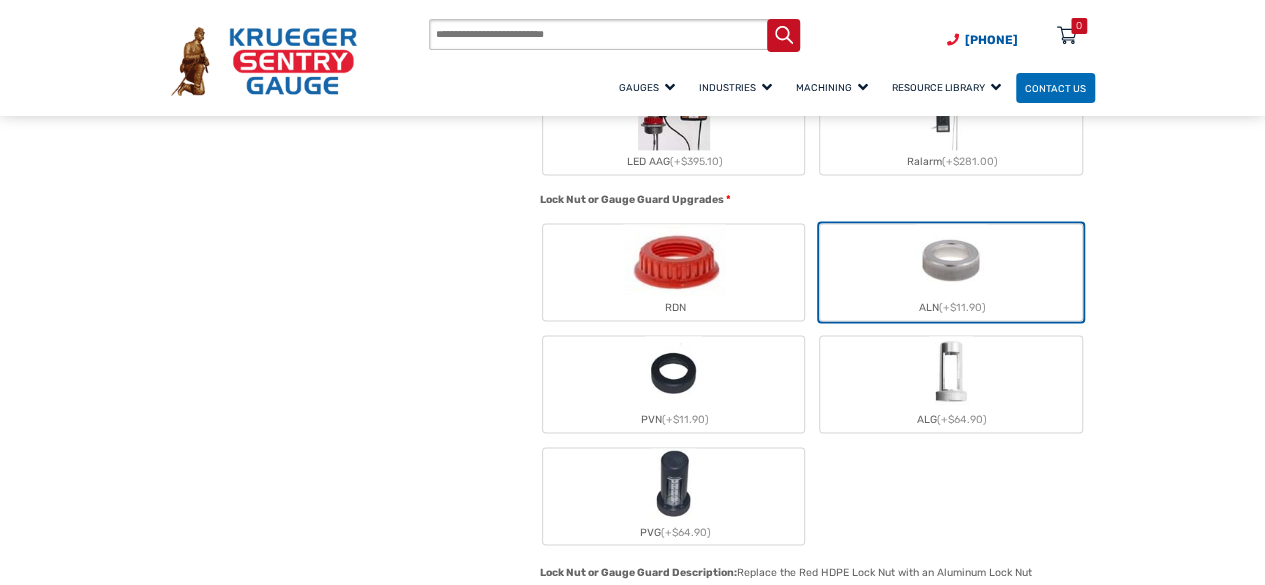 click at bounding box center [951, 372] 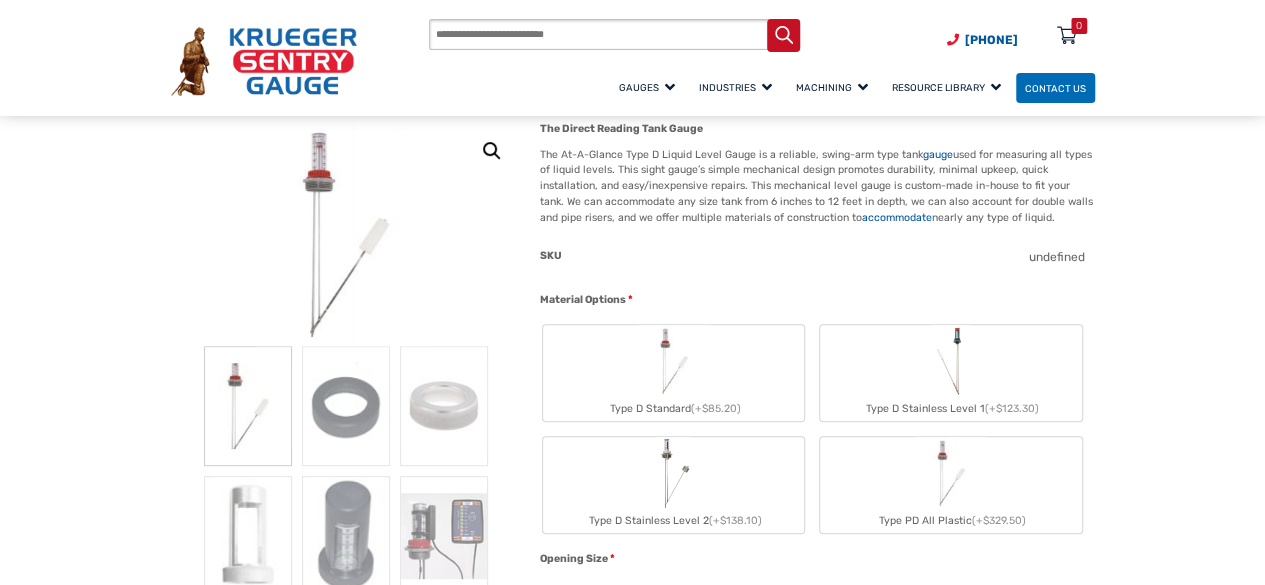 scroll, scrollTop: 211, scrollLeft: 0, axis: vertical 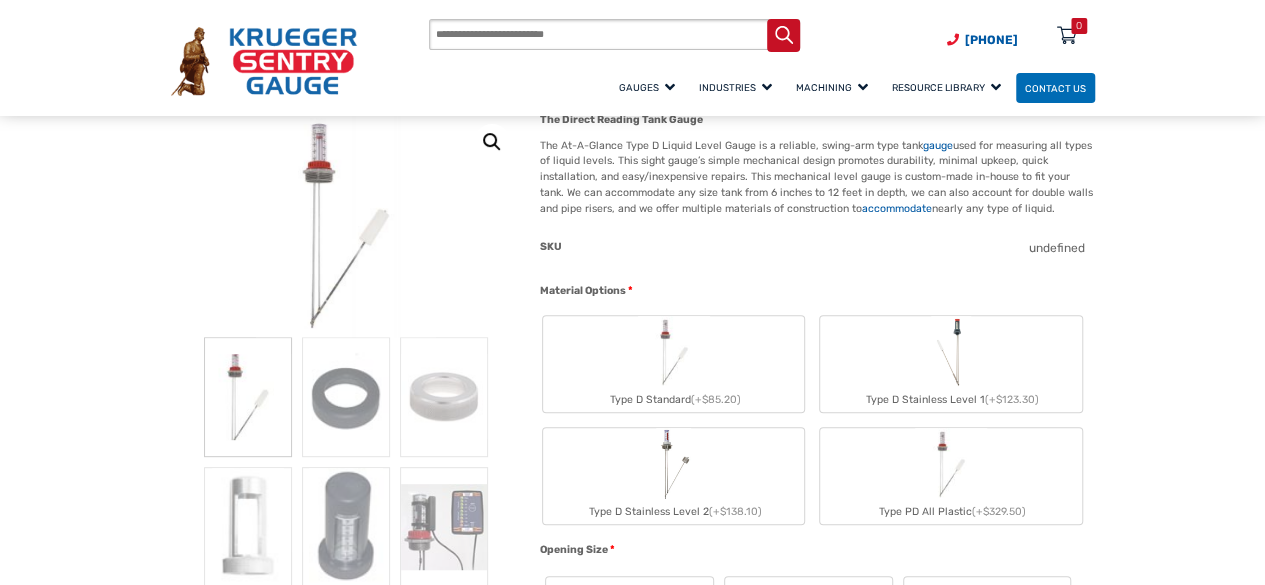 click at bounding box center [950, 352] 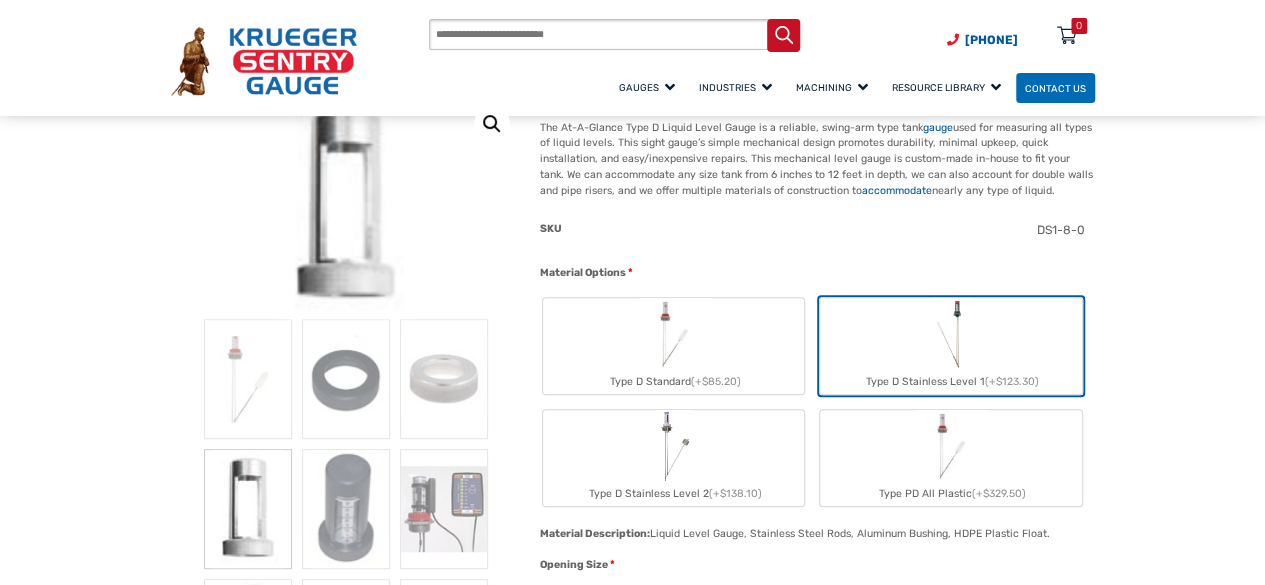 scroll, scrollTop: 230, scrollLeft: 0, axis: vertical 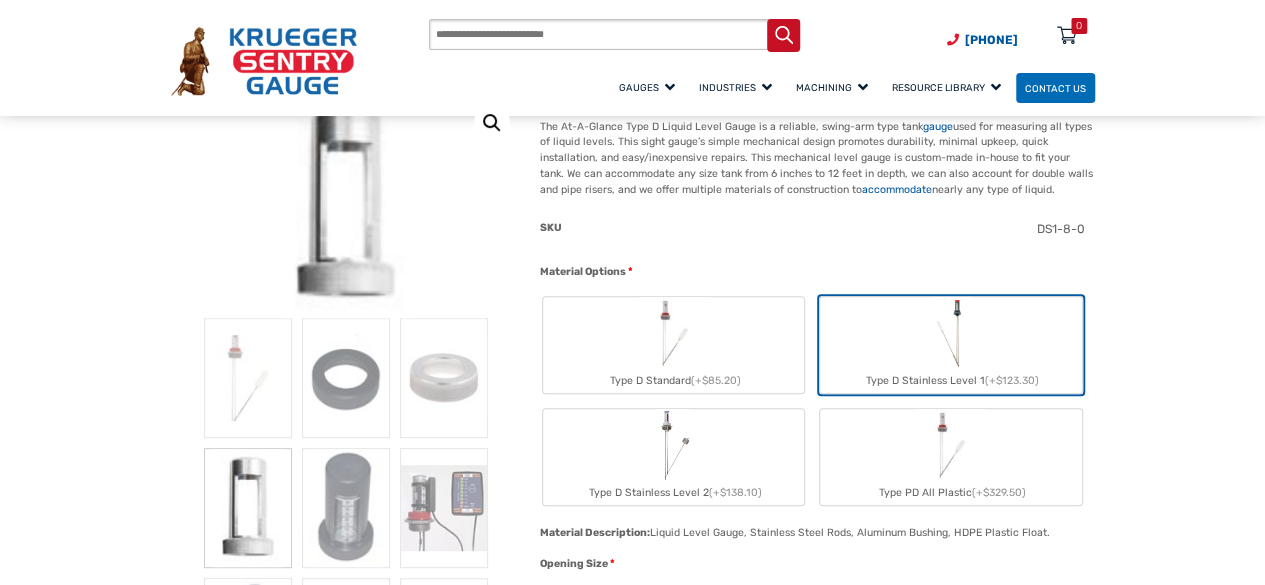 click at bounding box center [673, 445] 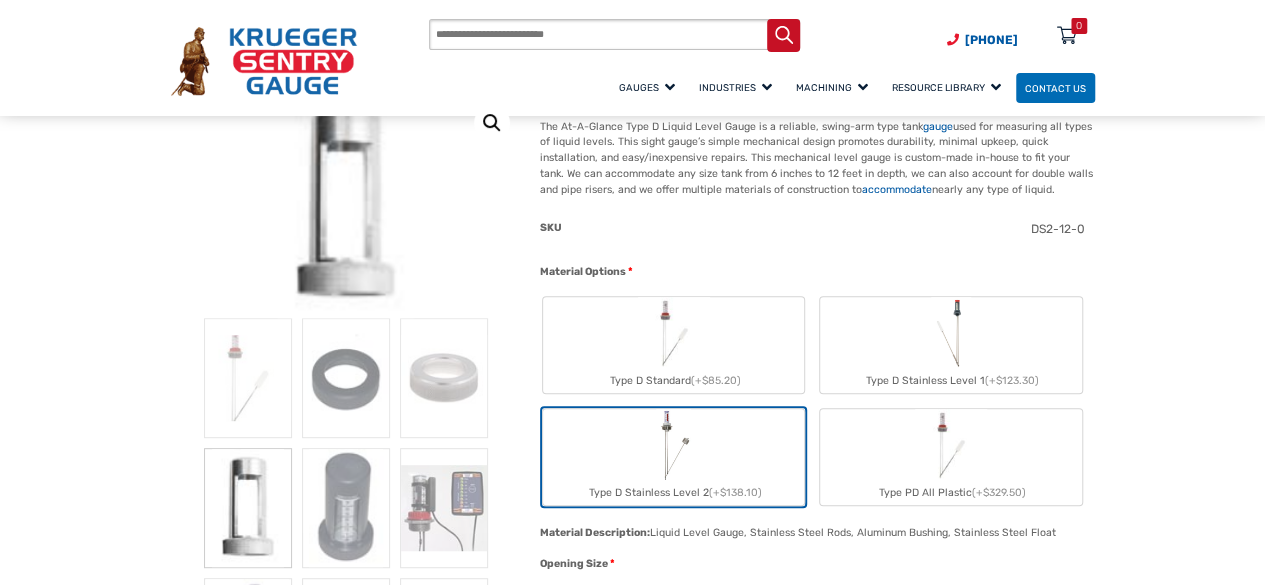 click at bounding box center (673, 445) 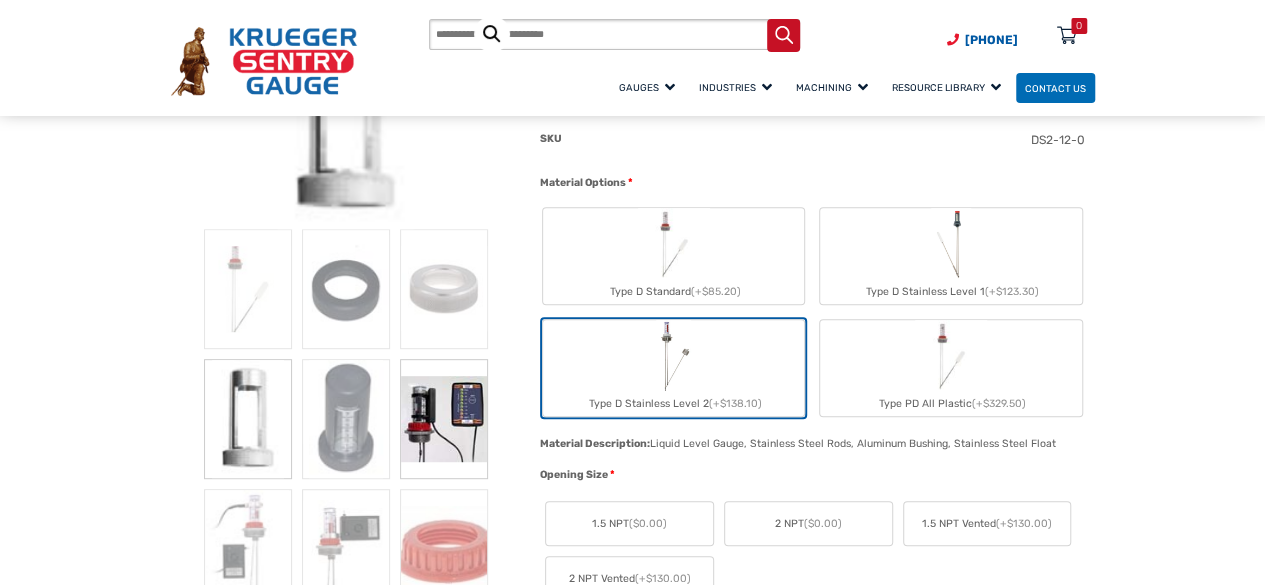 scroll, scrollTop: 259, scrollLeft: 0, axis: vertical 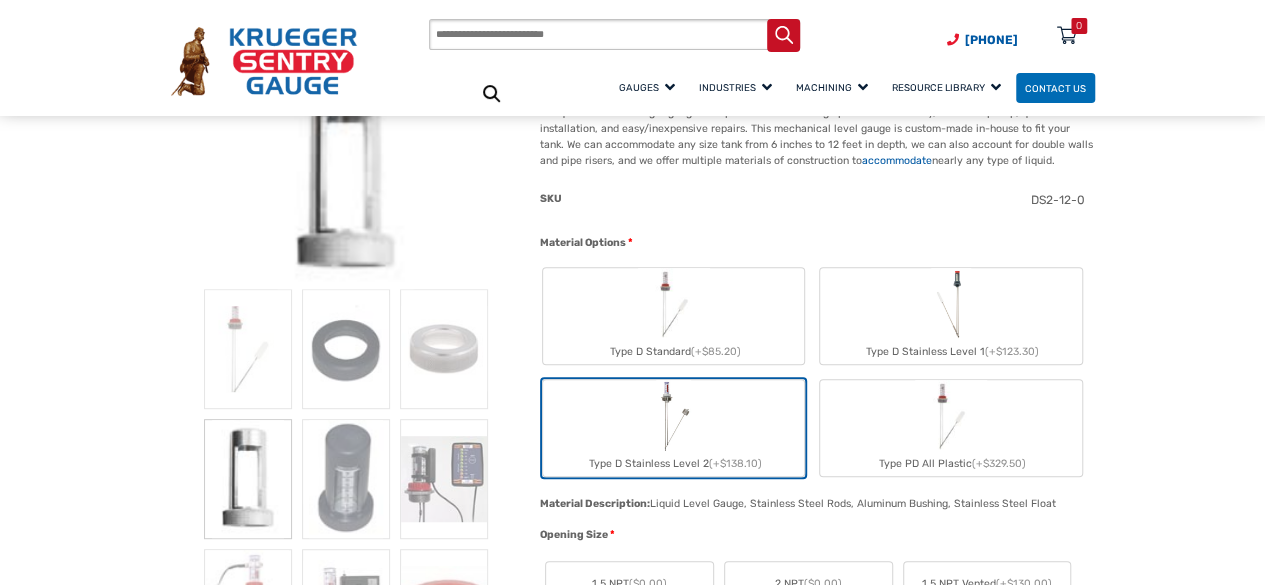 click on "Type D Stainless Level 2  (+$138.10)" at bounding box center (673, 428) 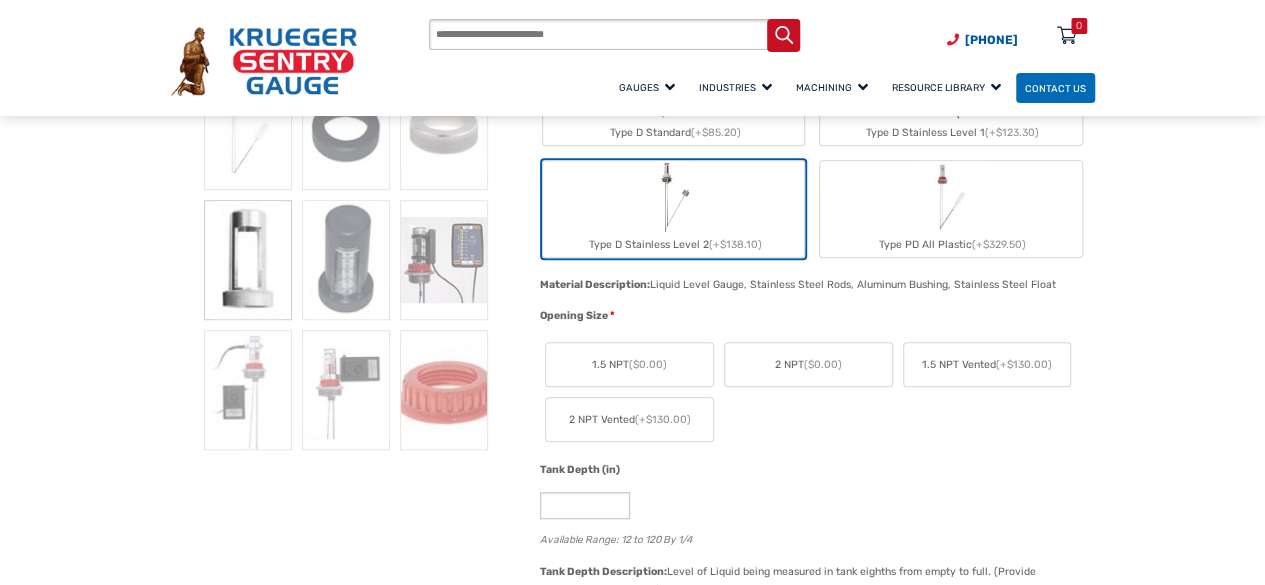 scroll, scrollTop: 545, scrollLeft: 0, axis: vertical 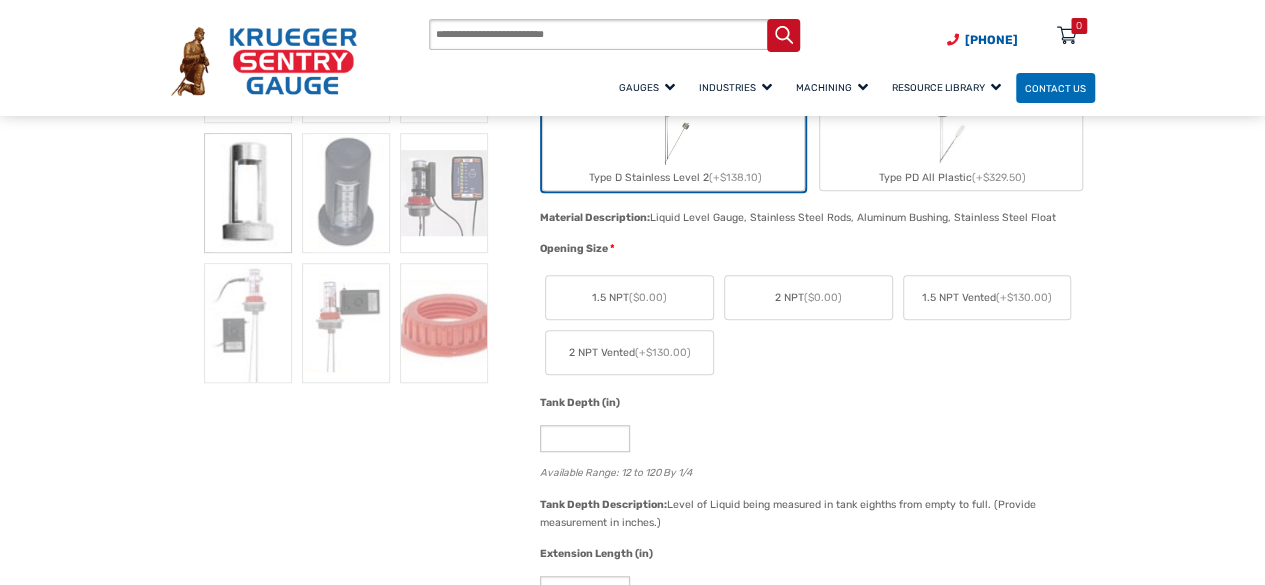 click on "($0.00)" at bounding box center [823, 297] 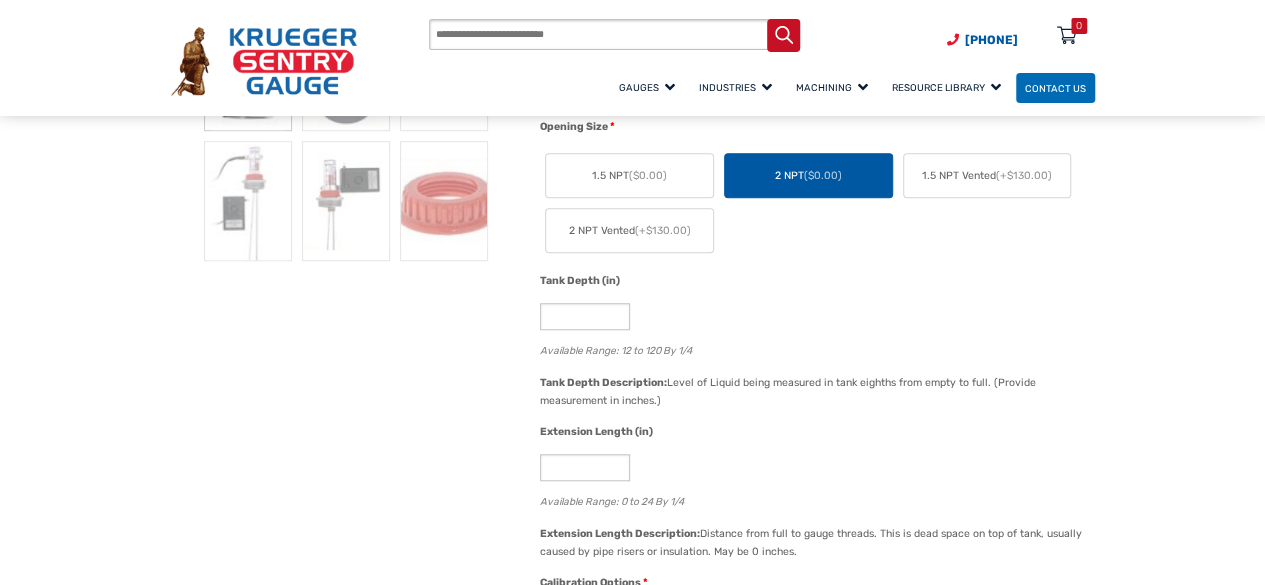 scroll, scrollTop: 747, scrollLeft: 0, axis: vertical 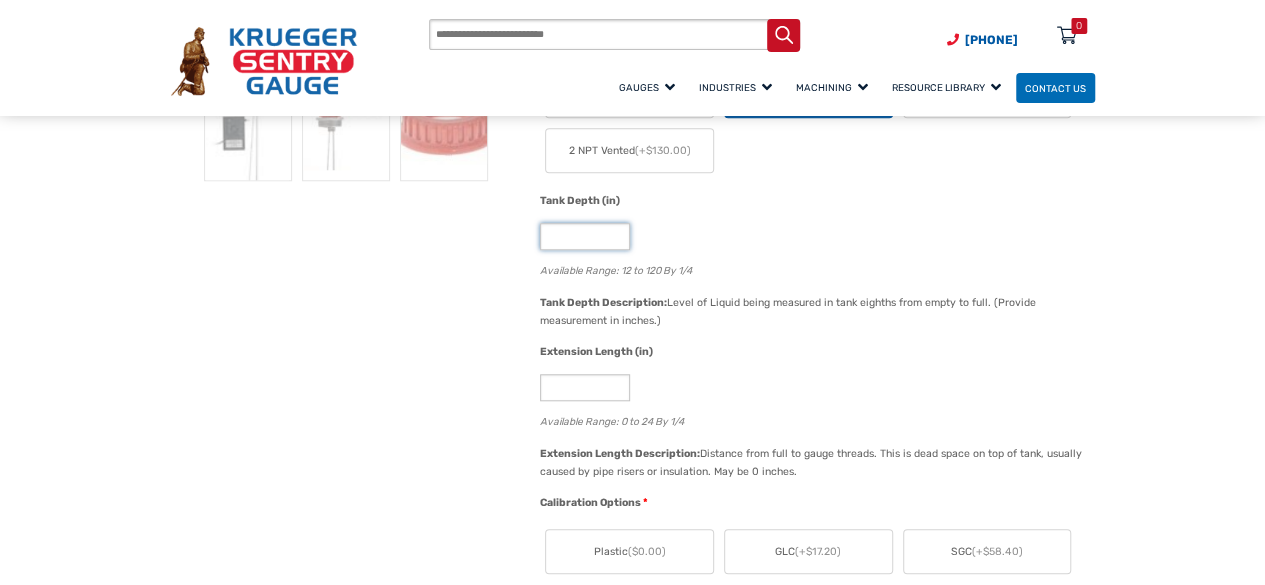 click on "**" at bounding box center (585, 236) 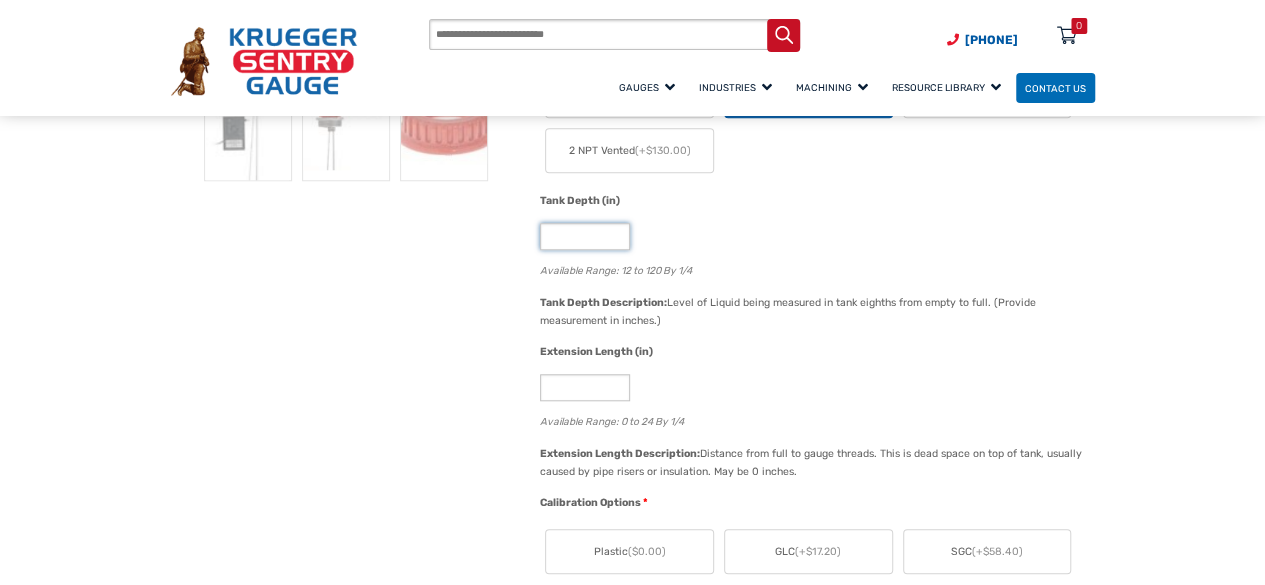 click on "**" at bounding box center [585, 236] 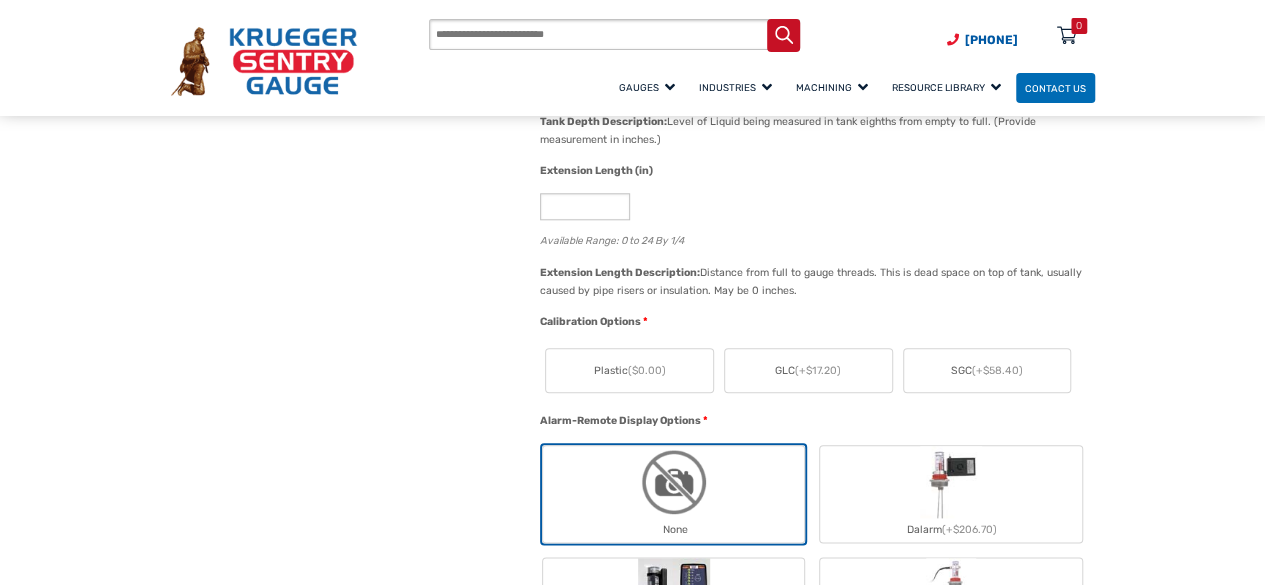scroll, scrollTop: 934, scrollLeft: 0, axis: vertical 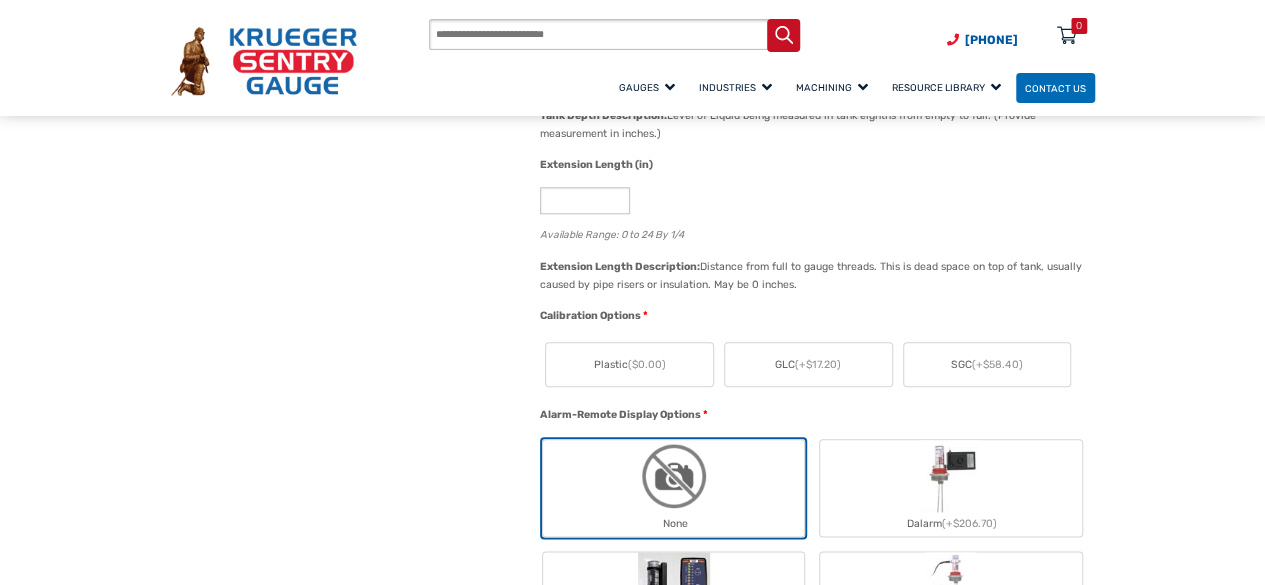 click on "SGC  (+$58.40)" at bounding box center [987, 365] 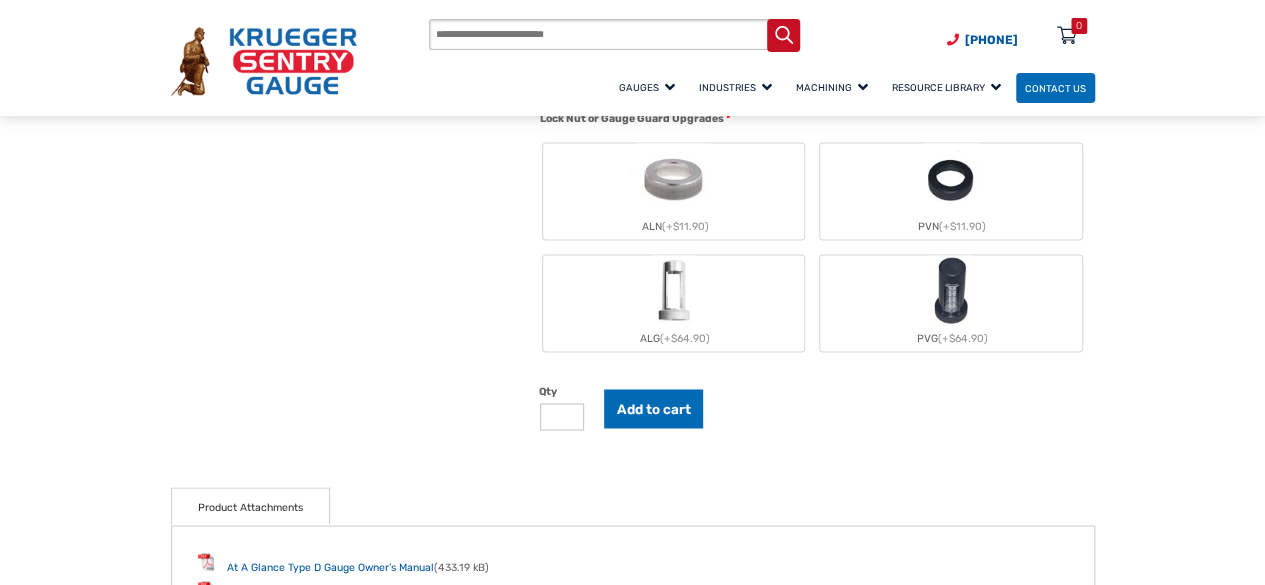 scroll, scrollTop: 1466, scrollLeft: 0, axis: vertical 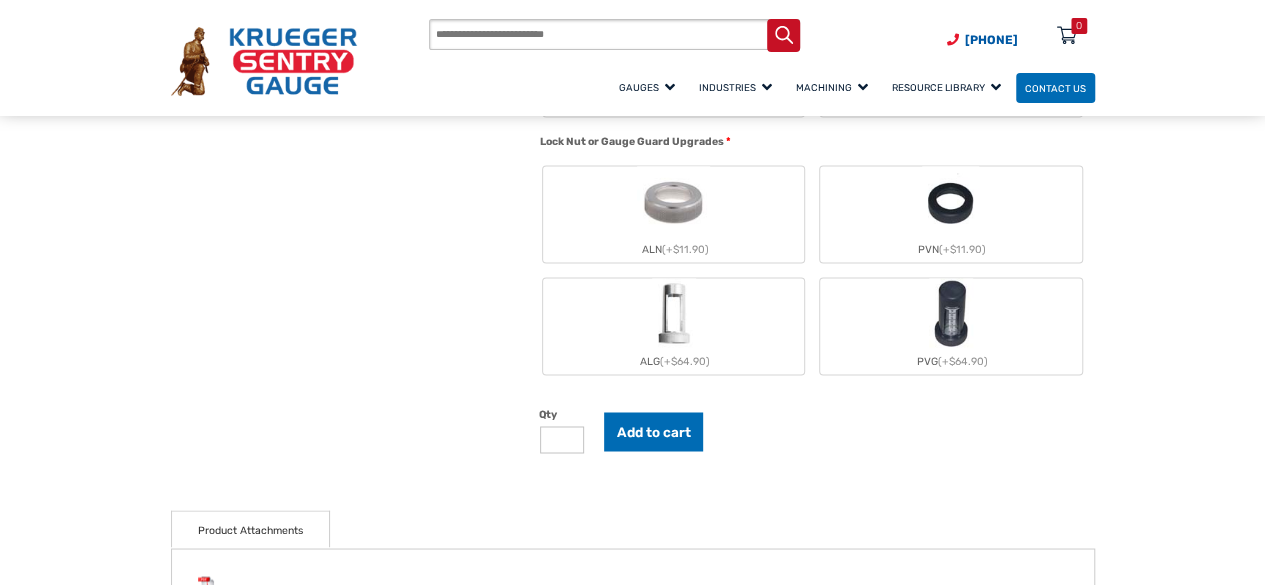 click at bounding box center (674, 314) 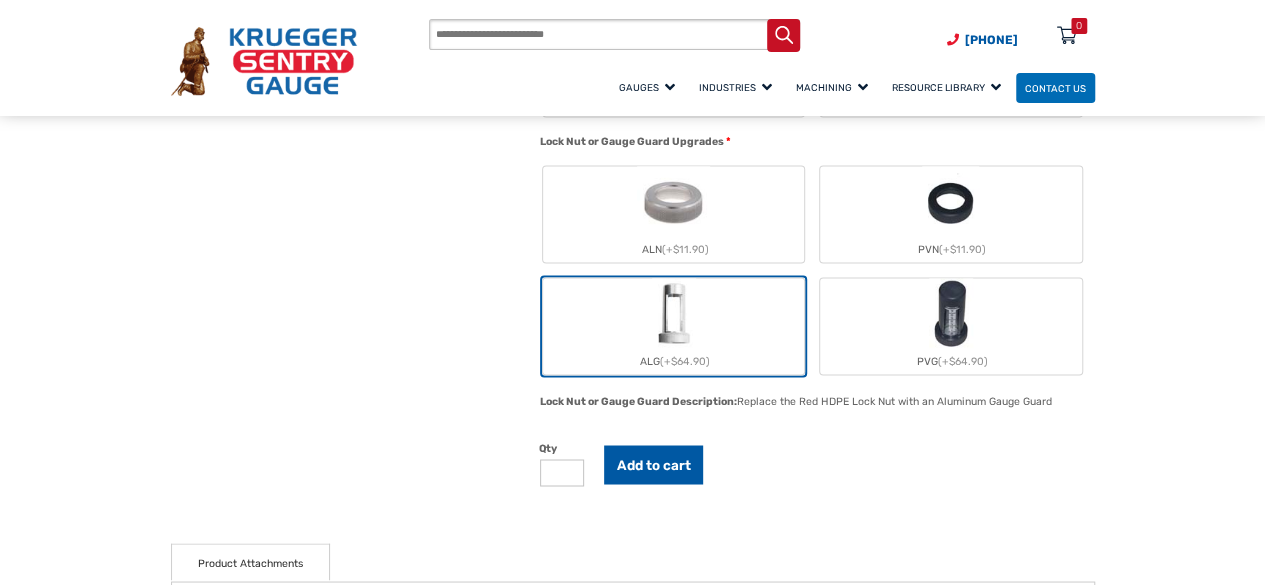 click on "Add to cart" at bounding box center (654, 464) 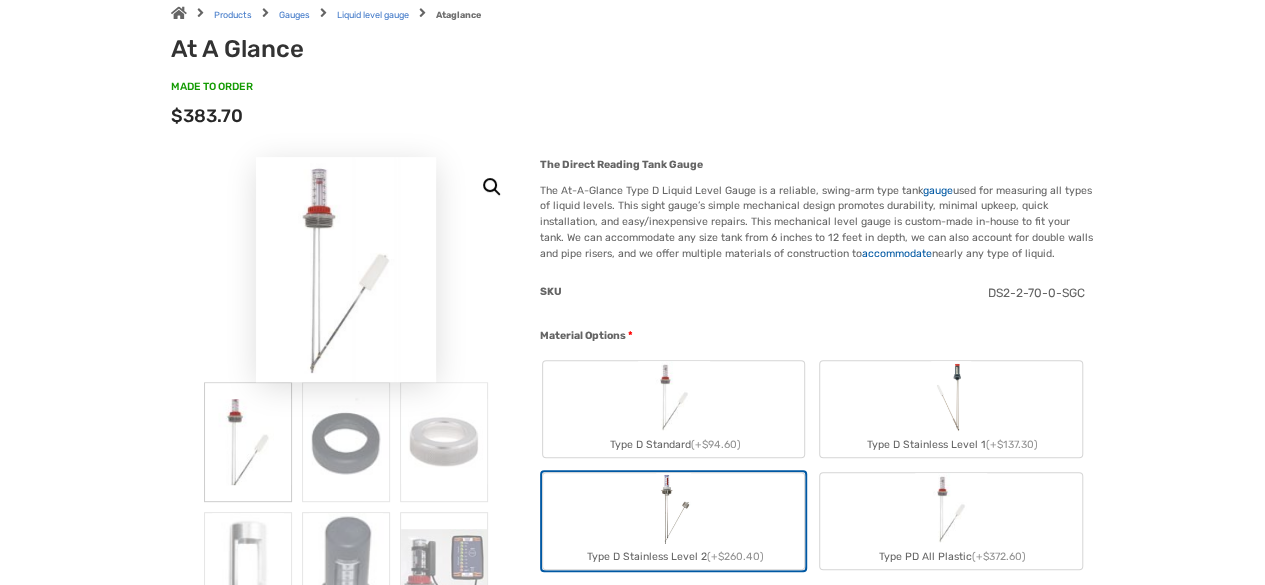 scroll, scrollTop: 0, scrollLeft: 0, axis: both 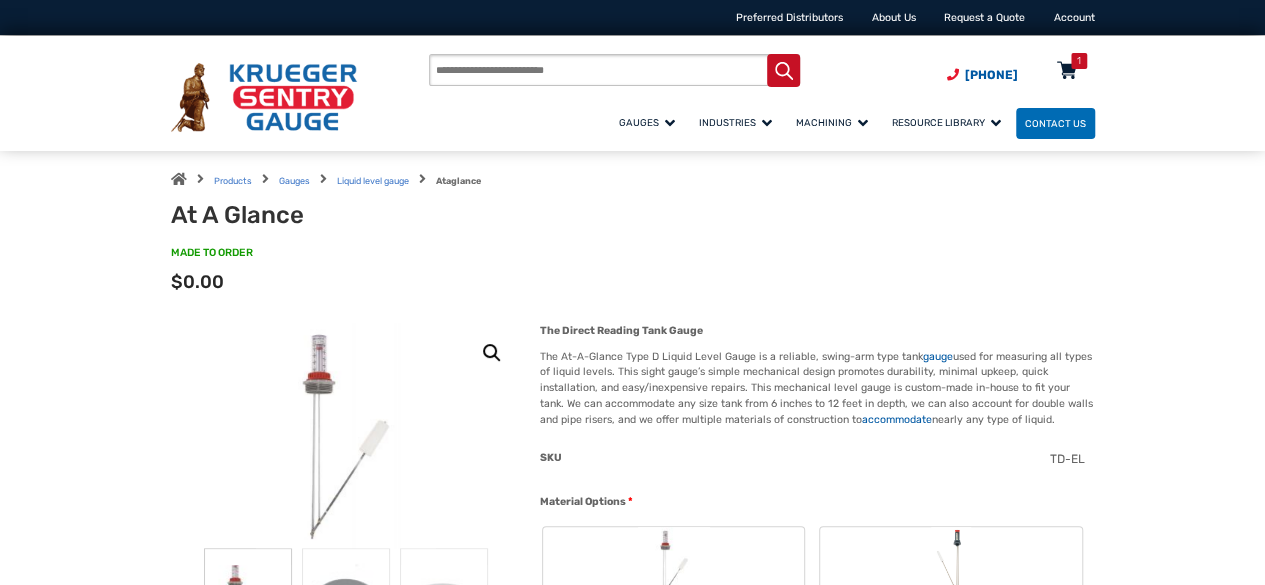 click on "1" at bounding box center [1079, 61] 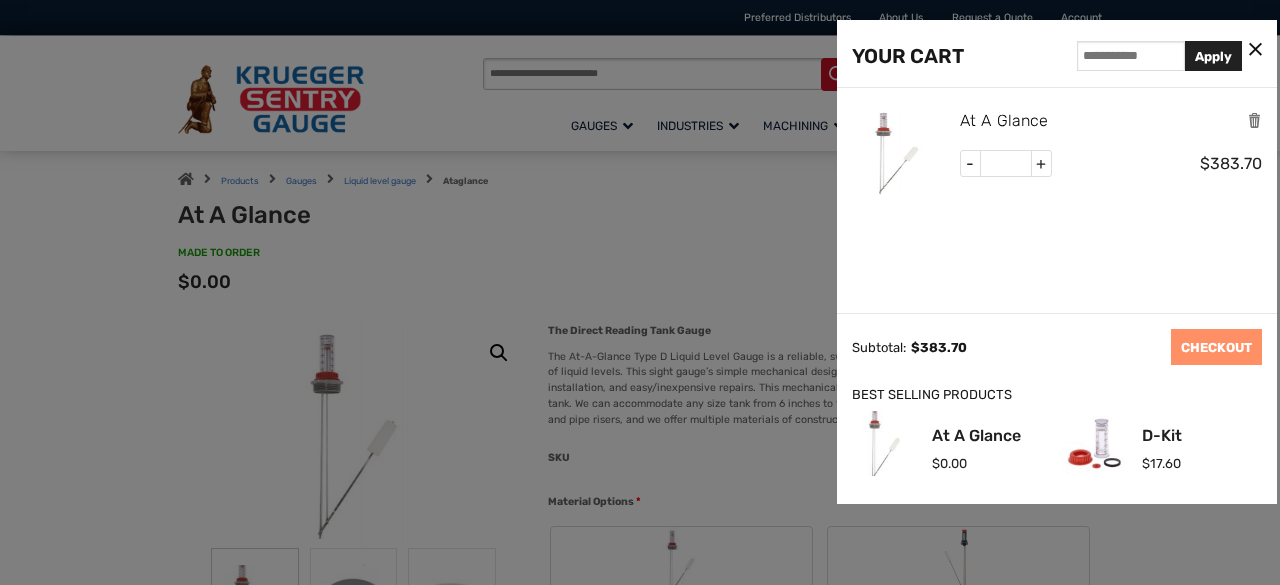 click on "At A Glance" at bounding box center [1004, 121] 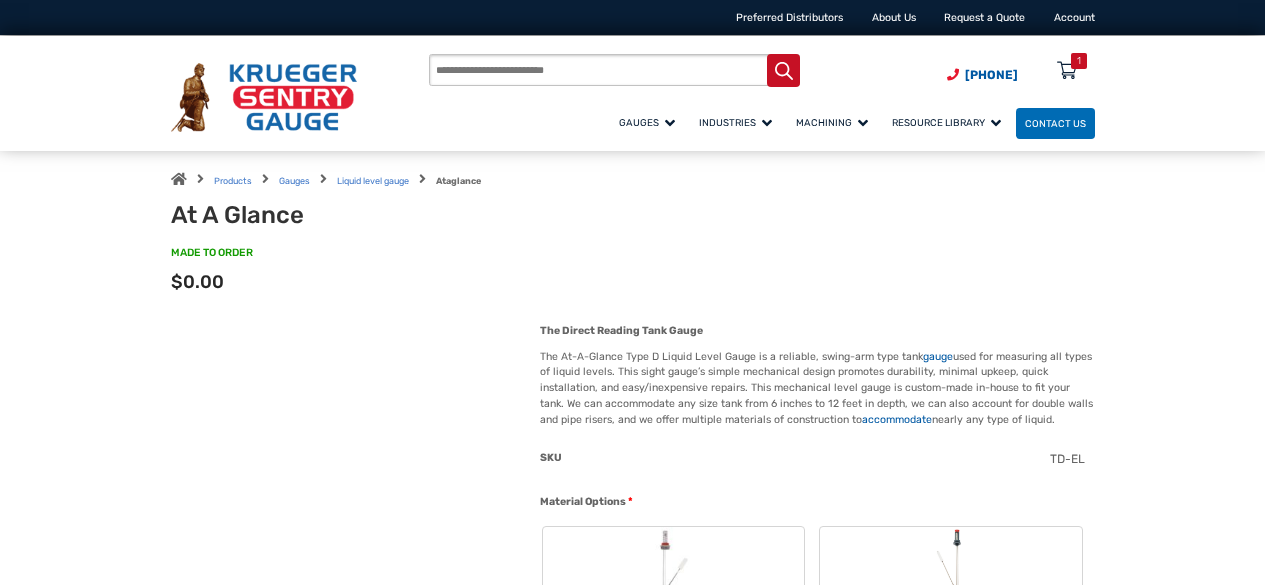 scroll, scrollTop: 0, scrollLeft: 0, axis: both 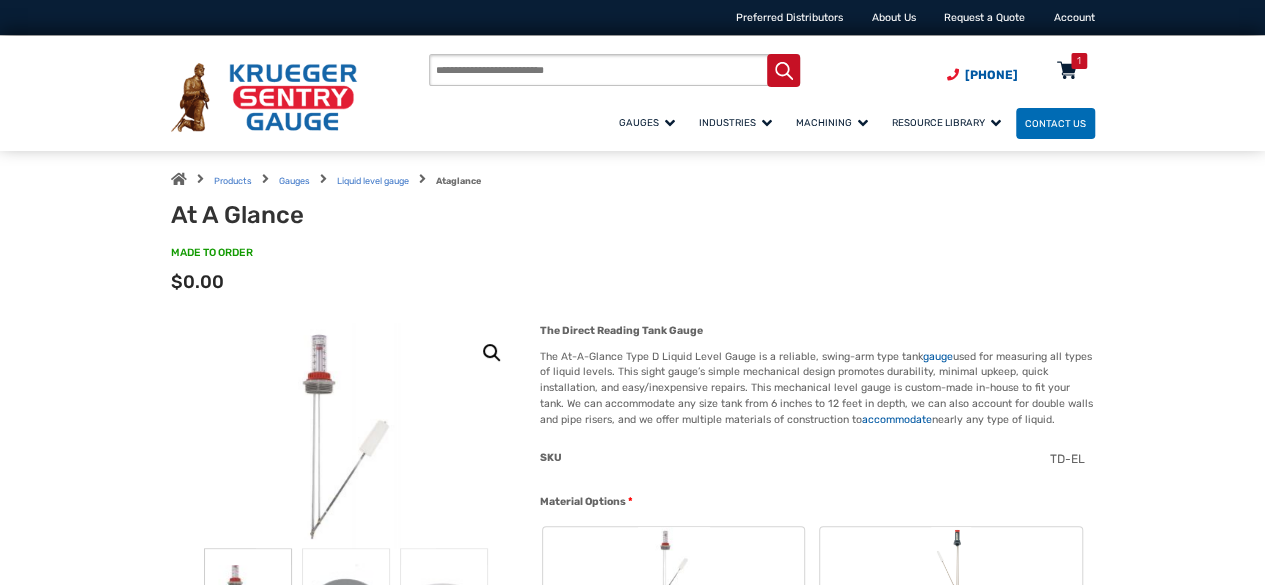 click at bounding box center [1067, 72] 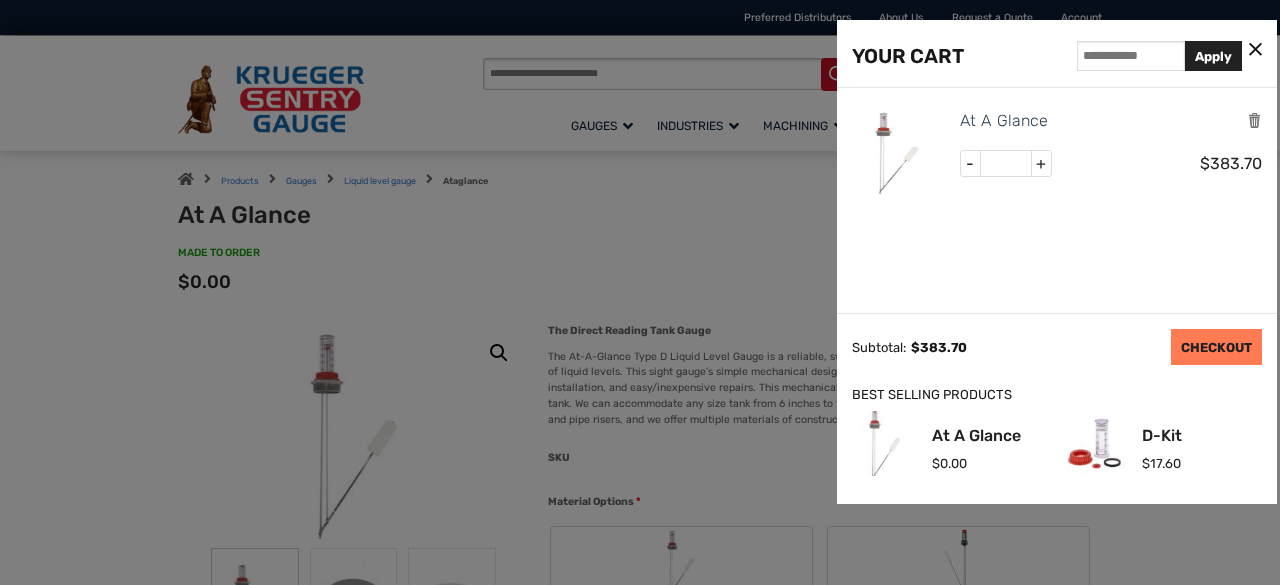 click on "CHECKOUT" at bounding box center [1216, 347] 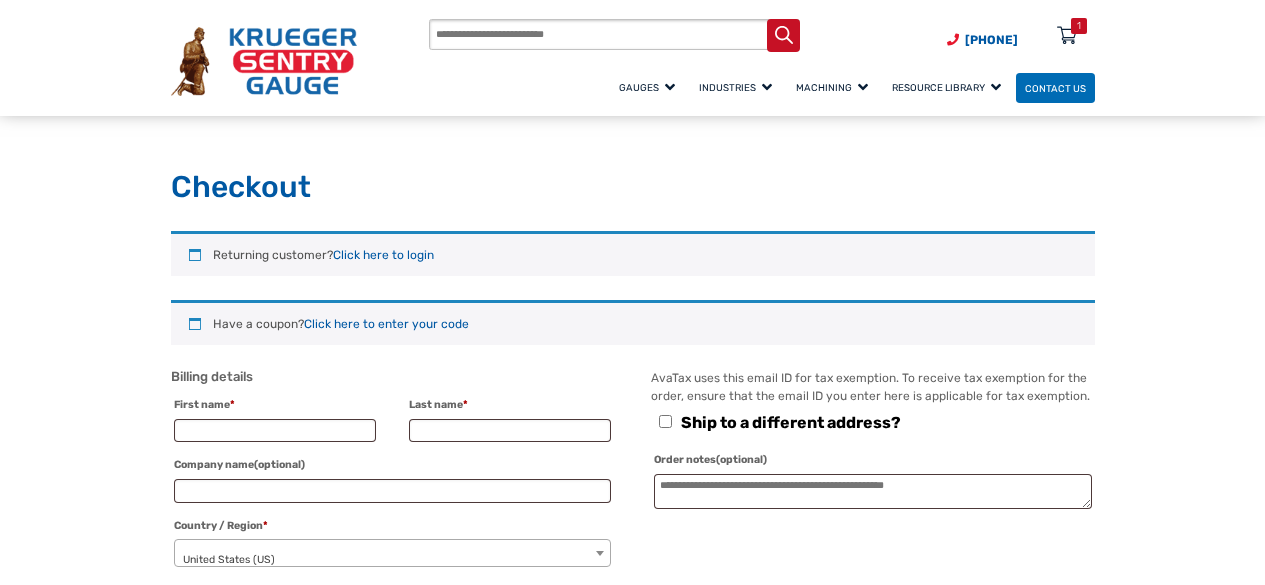 select on "**" 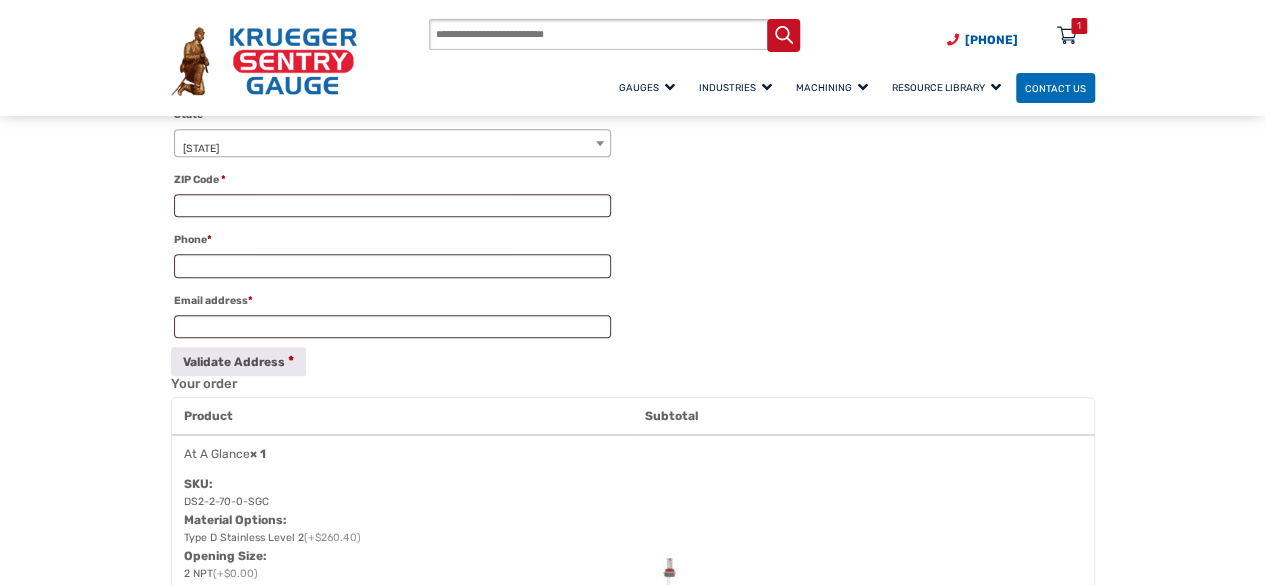 scroll, scrollTop: 0, scrollLeft: 0, axis: both 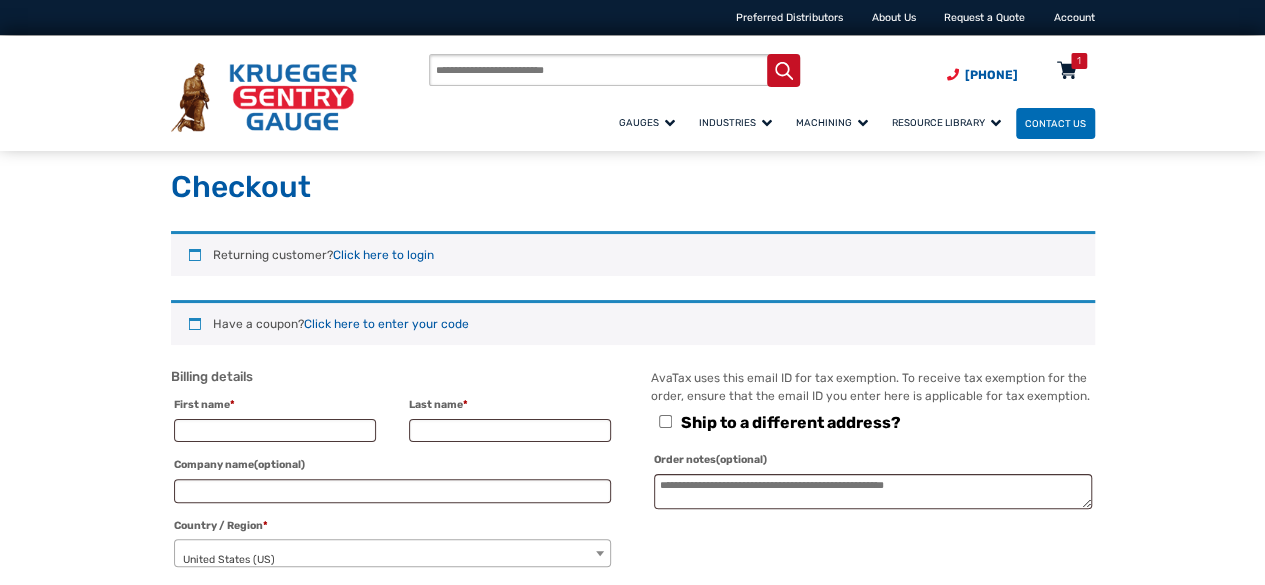click at bounding box center [1067, 72] 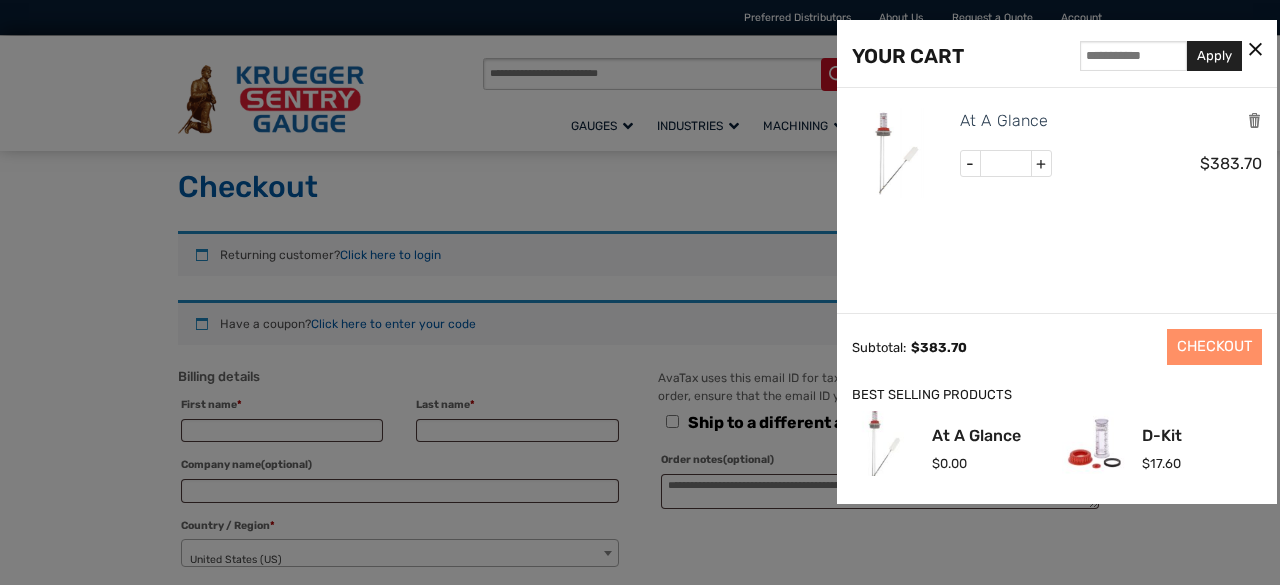click at bounding box center (640, 292) 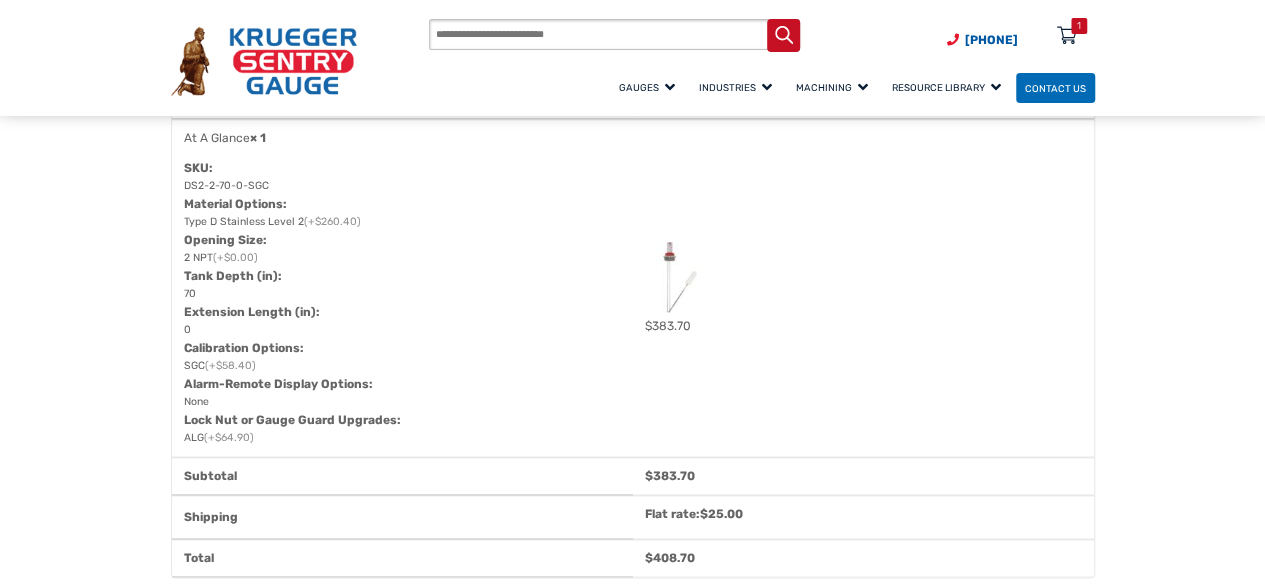 scroll, scrollTop: 947, scrollLeft: 0, axis: vertical 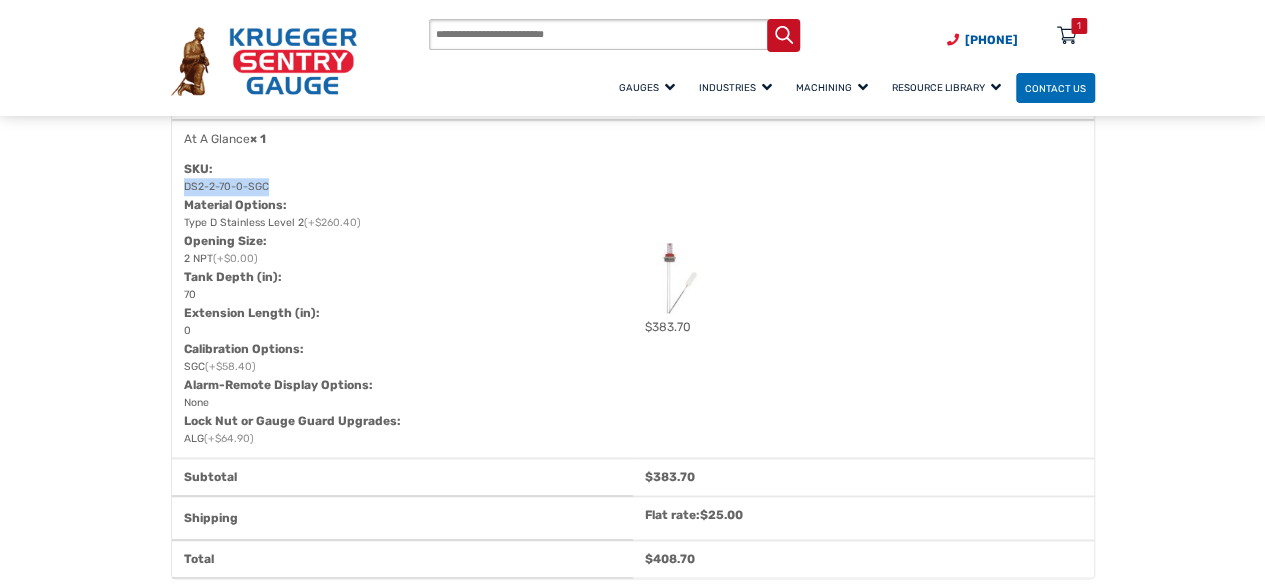 drag, startPoint x: 272, startPoint y: 191, endPoint x: 181, endPoint y: 197, distance: 91.197586 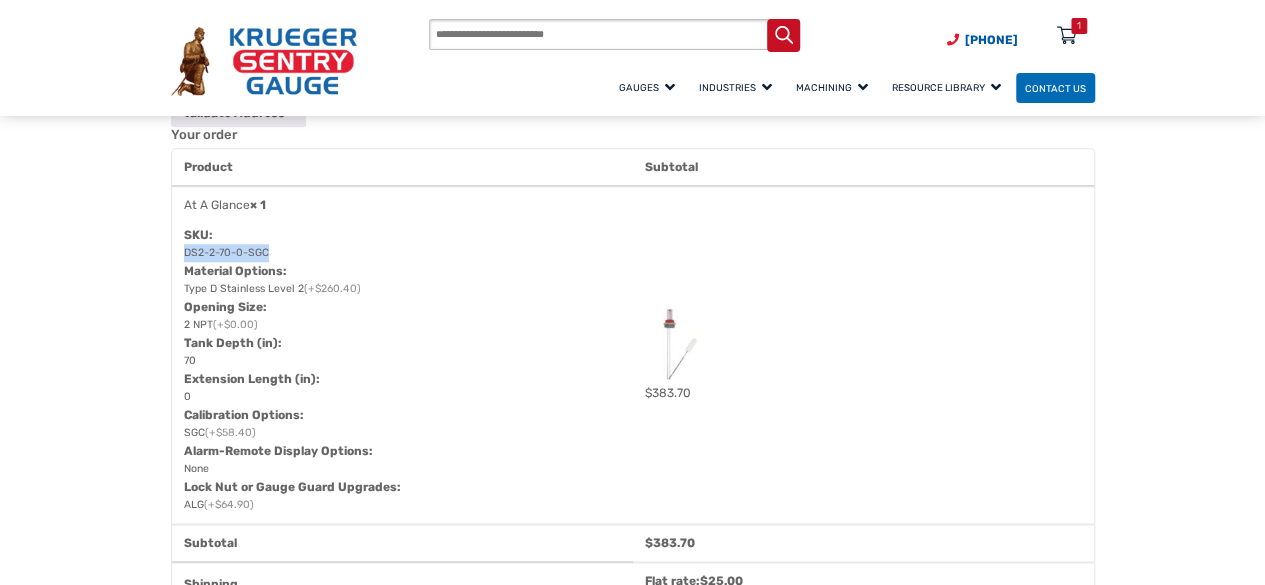 scroll, scrollTop: 880, scrollLeft: 0, axis: vertical 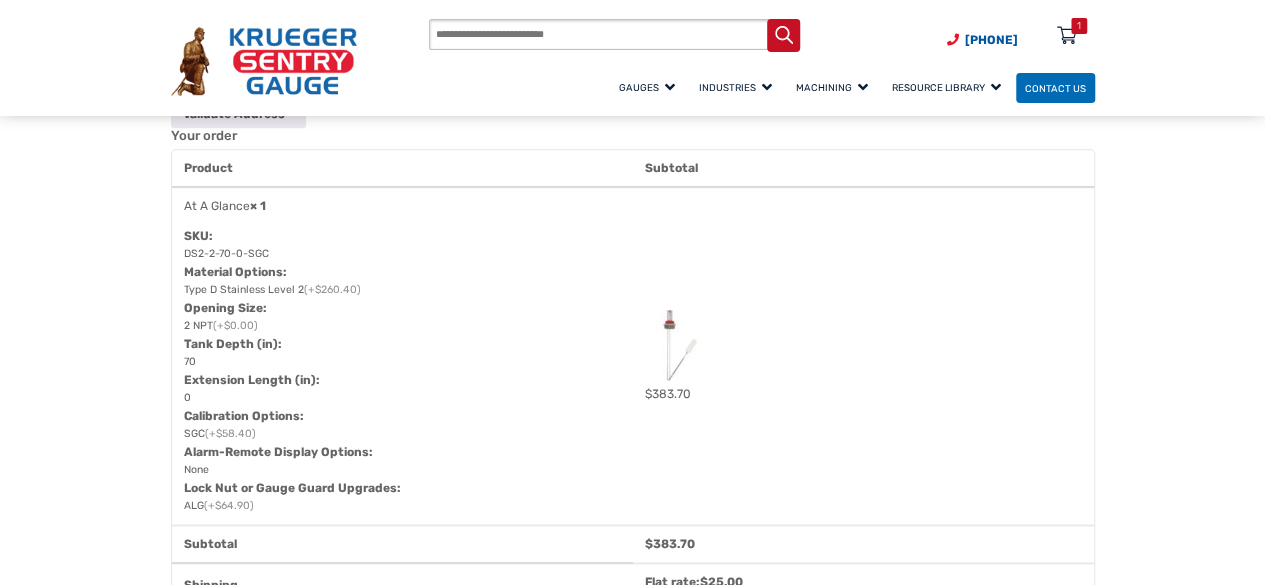 click on "SKU:
DS2-2-70-0-SGC
Material Options:
Type D Stainless Level 2  (+$260.40)
Opening Size:
2 NPT  (+$0.00)
Tank Depth (in):
70
Extension Length (in):
0
Calibration Options:
SGC  (+$58.40)
Alarm-Remote Display Options:
None
Lock Nut or Gauge Guard Upgrades:
ALG  (+$64.90)" at bounding box center (402, 371) 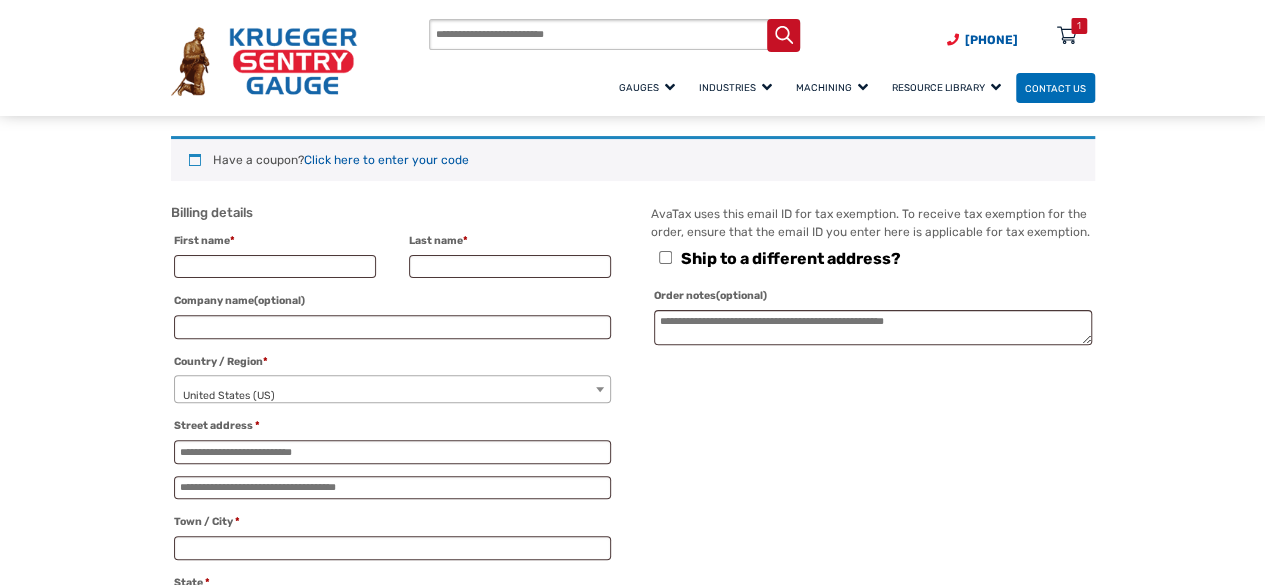 scroll, scrollTop: 142, scrollLeft: 0, axis: vertical 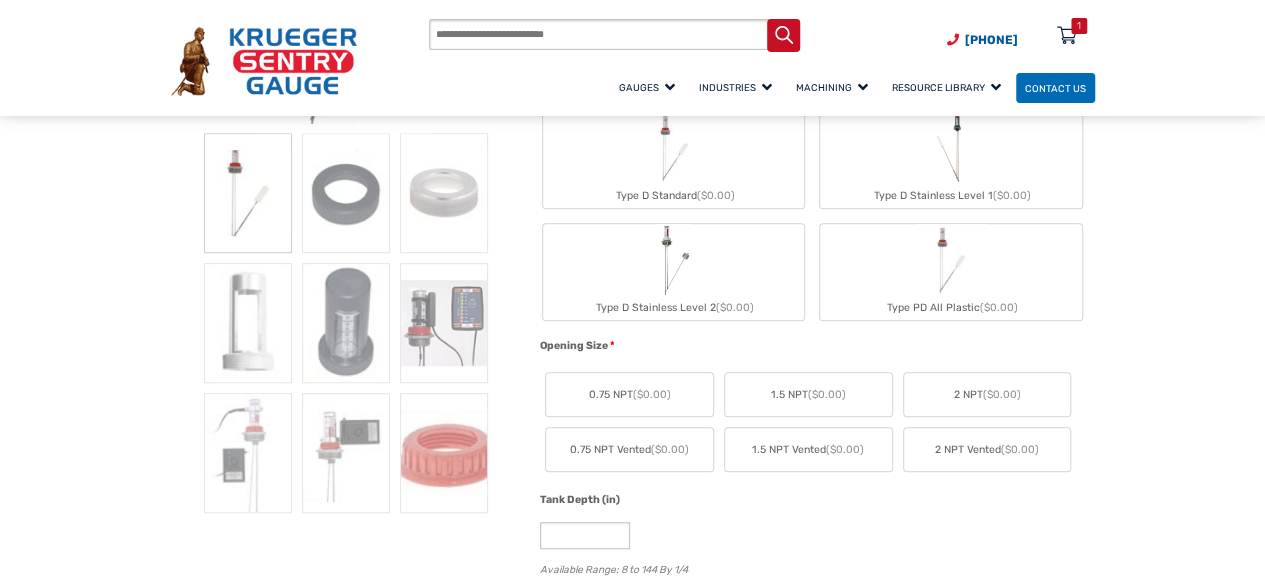 click at bounding box center (673, 260) 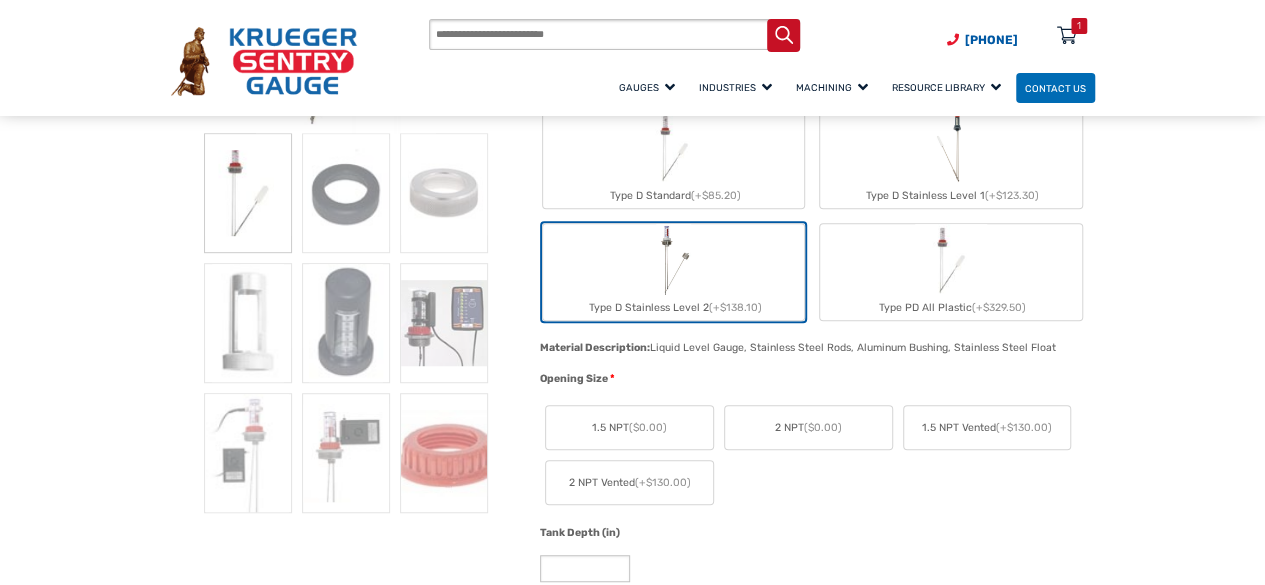 click at bounding box center (673, 260) 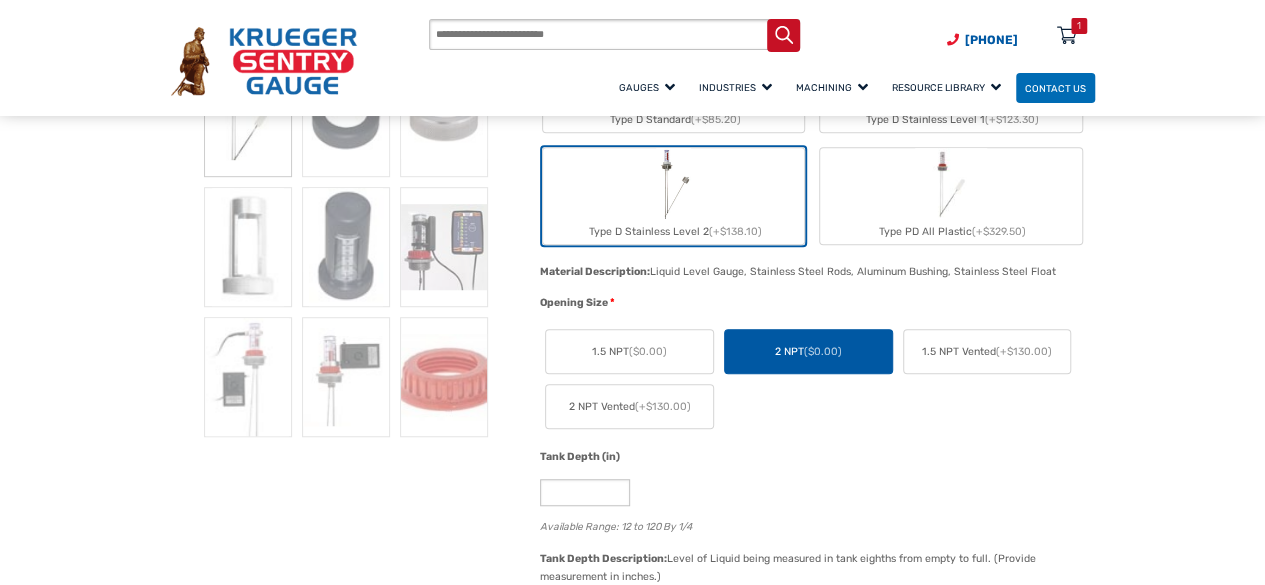 scroll, scrollTop: 494, scrollLeft: 0, axis: vertical 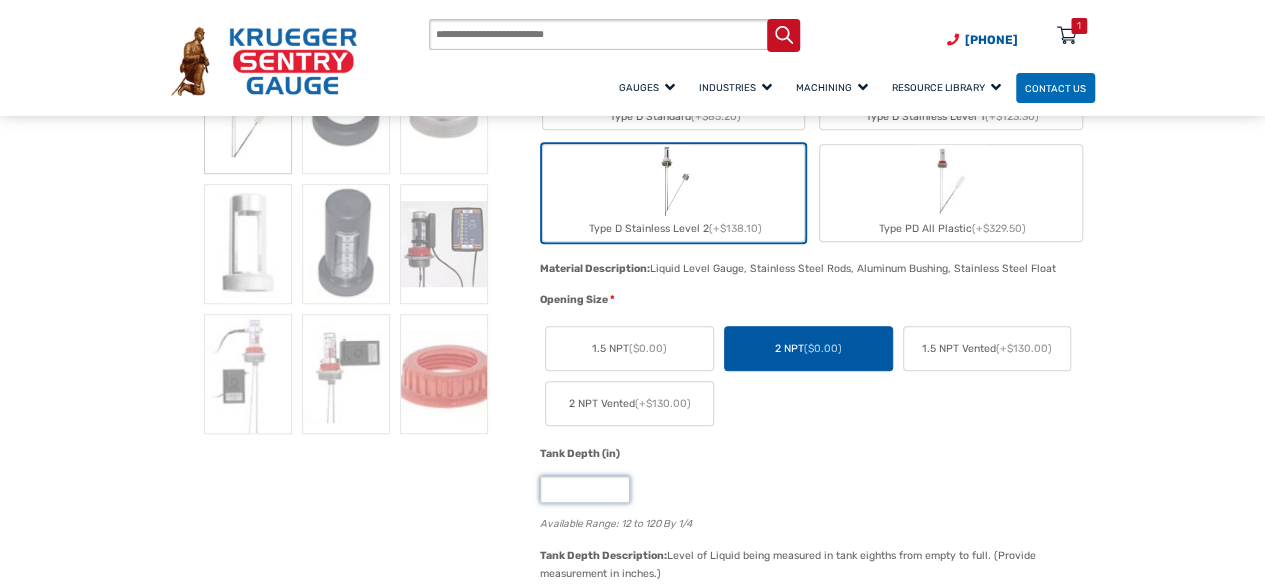click on "**" at bounding box center (585, 489) 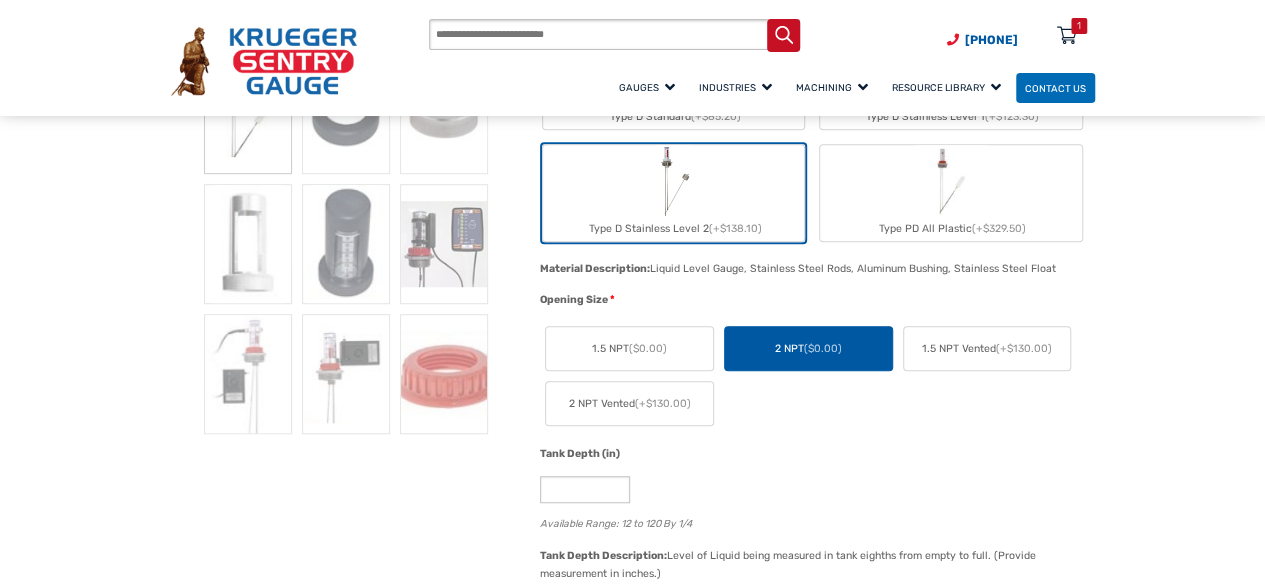 click on "Tank Depth (in)
**
Available Range: 12 to 120 By 1/4" at bounding box center [812, 496] 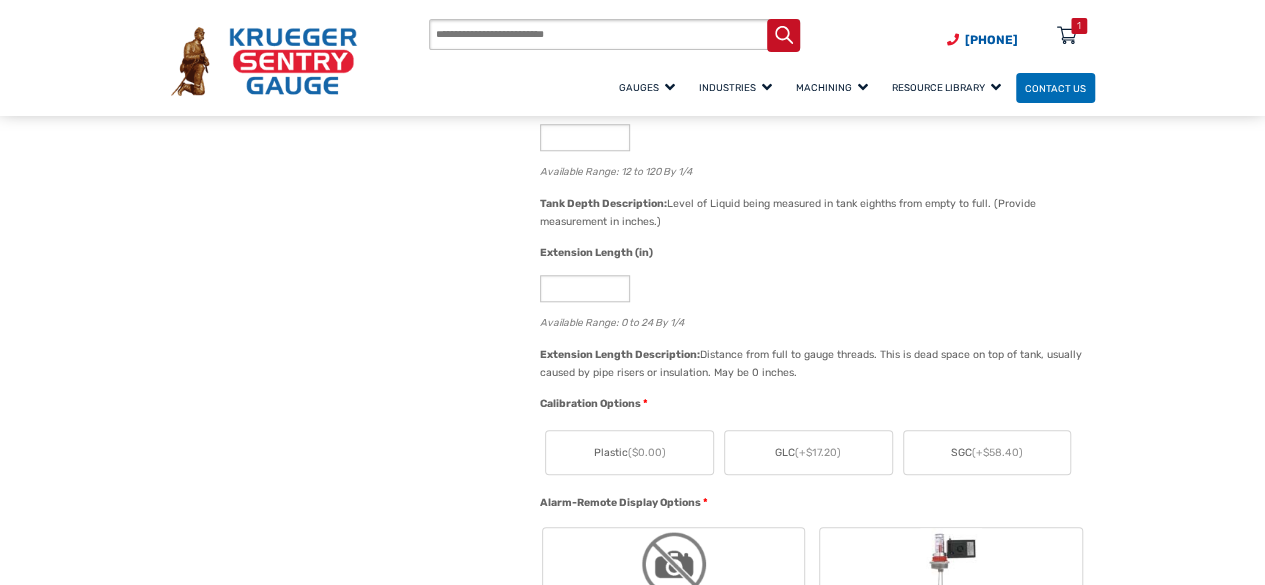 scroll, scrollTop: 847, scrollLeft: 0, axis: vertical 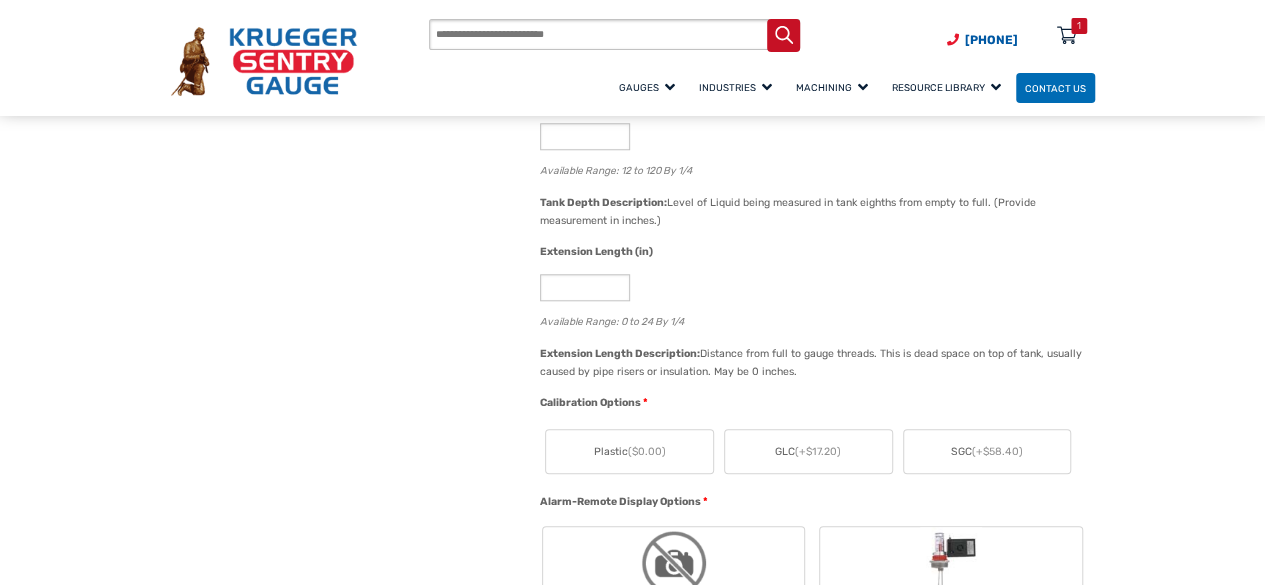 click on "SGC  (+$58.40)" at bounding box center [987, 452] 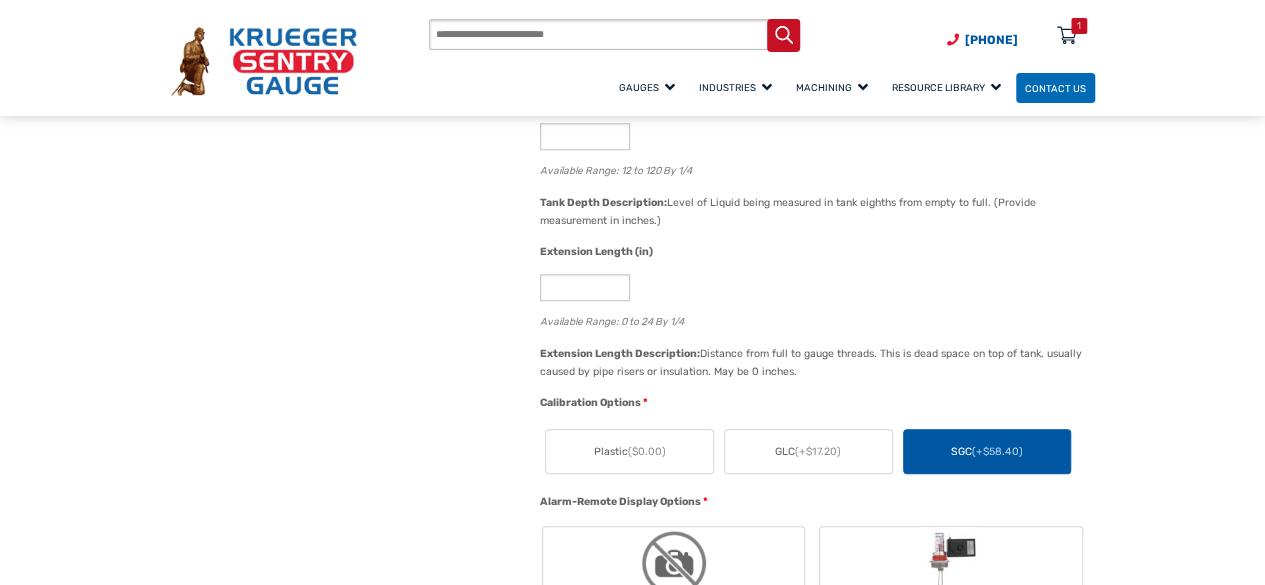 click on "SGC  (+$58.40)" at bounding box center [987, 451] 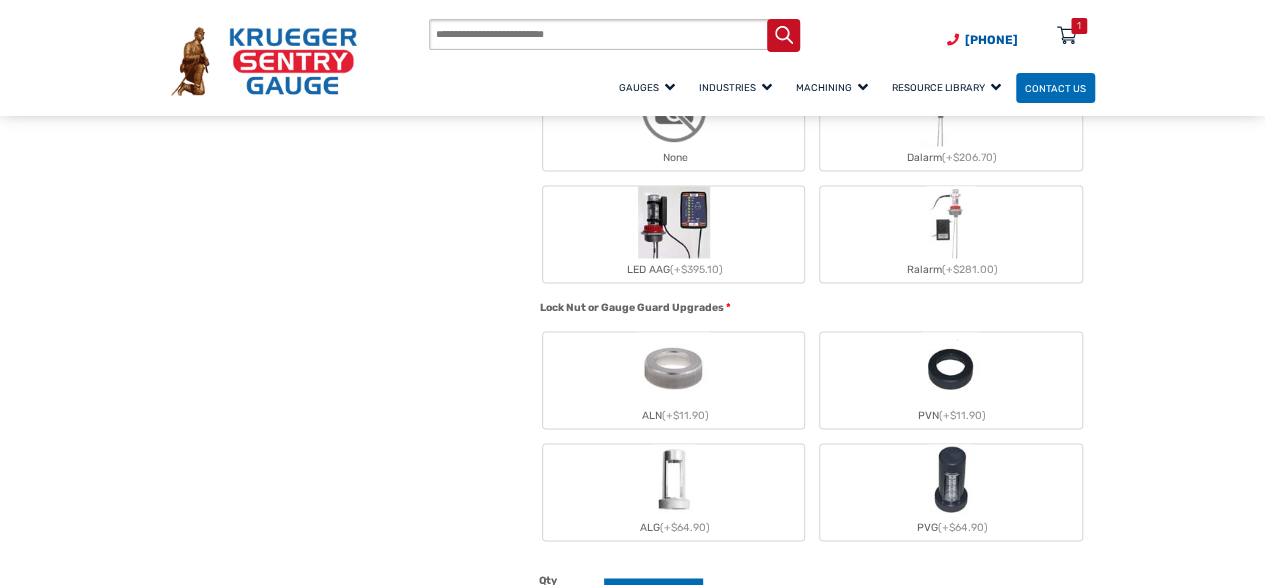 scroll, scrollTop: 1306, scrollLeft: 0, axis: vertical 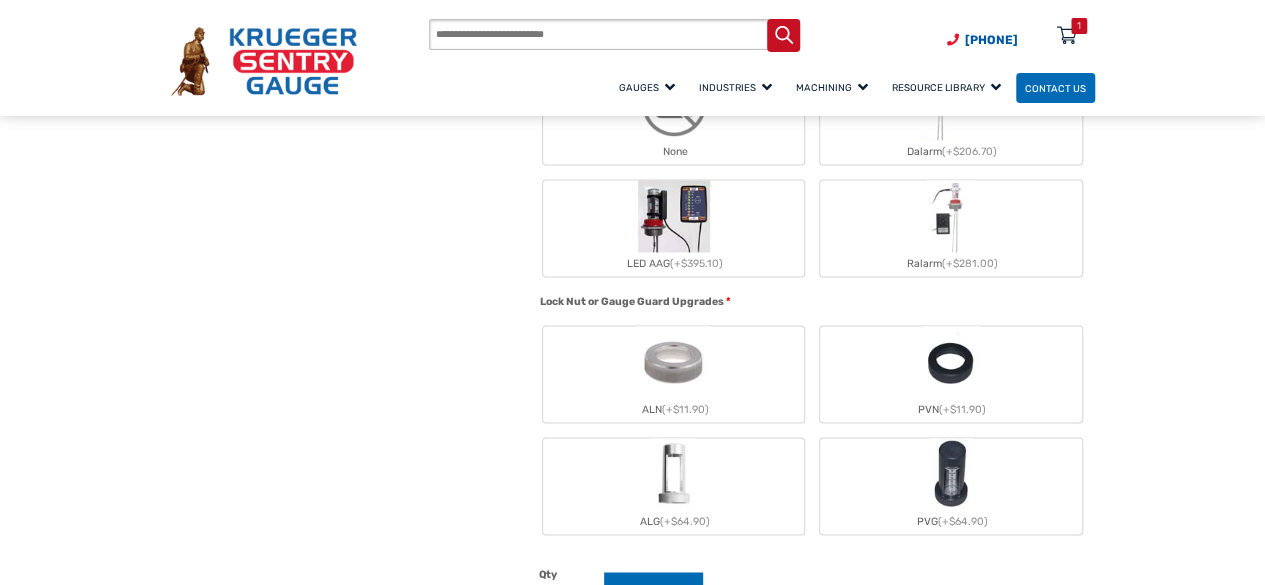 click on "ALG  (+$64.90)" at bounding box center (673, 486) 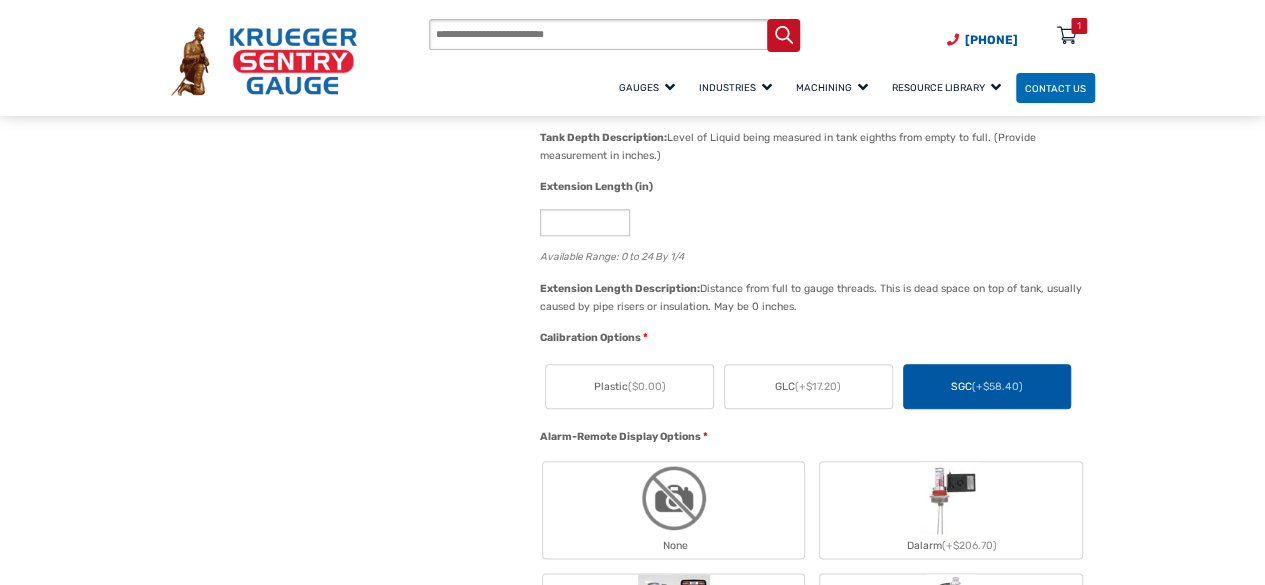 scroll, scrollTop: 911, scrollLeft: 0, axis: vertical 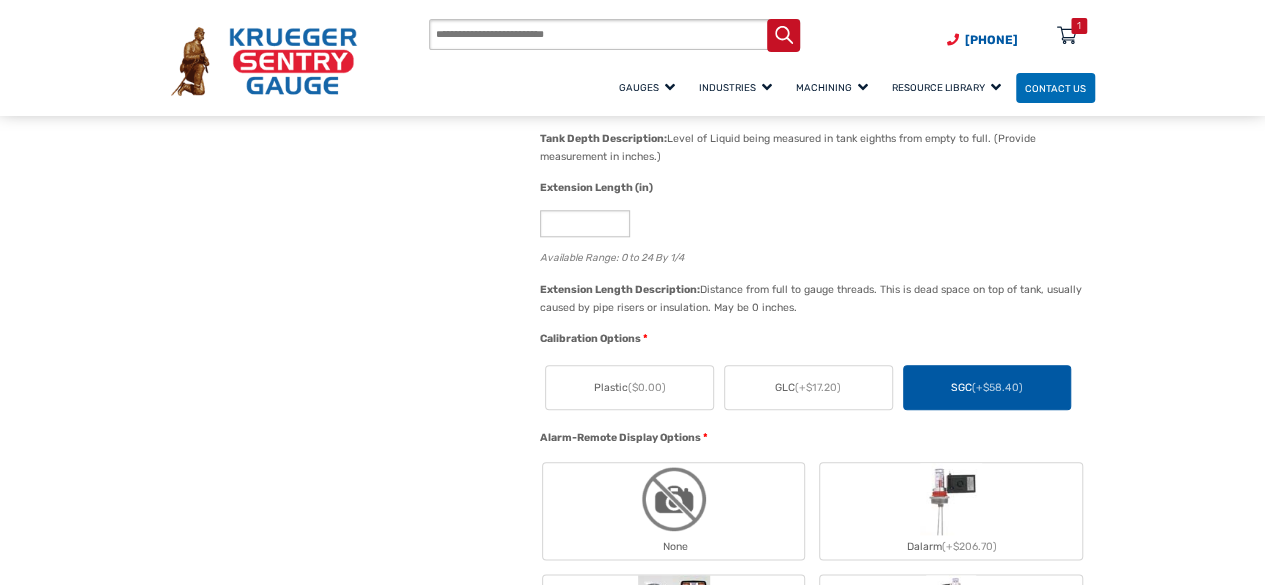 click on "None" at bounding box center [673, 511] 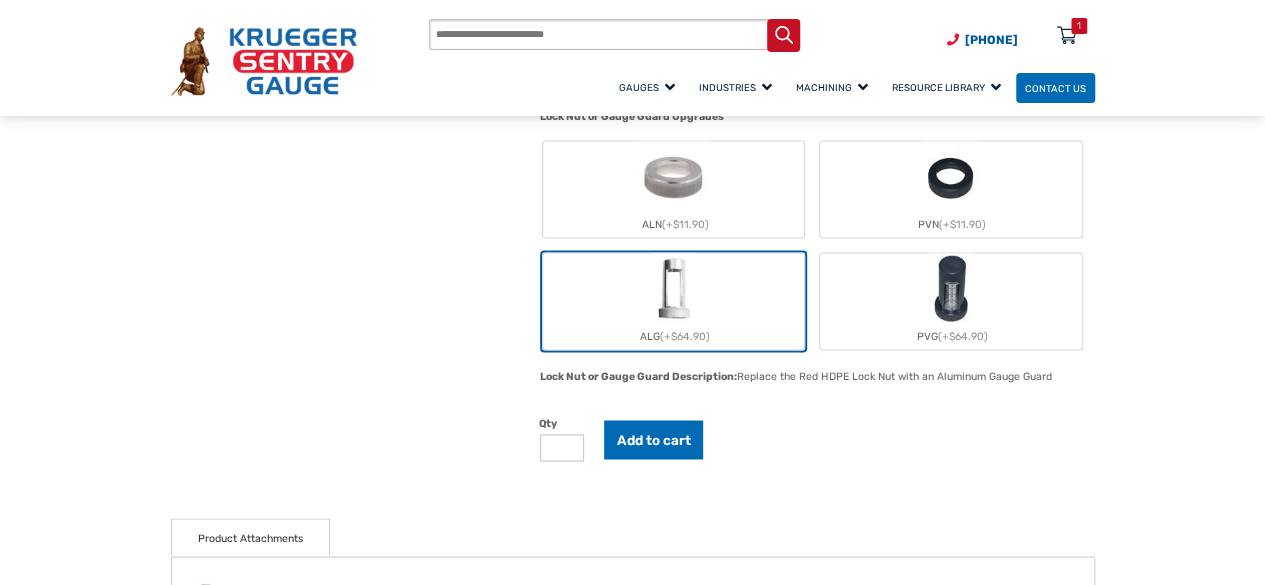 scroll, scrollTop: 1492, scrollLeft: 0, axis: vertical 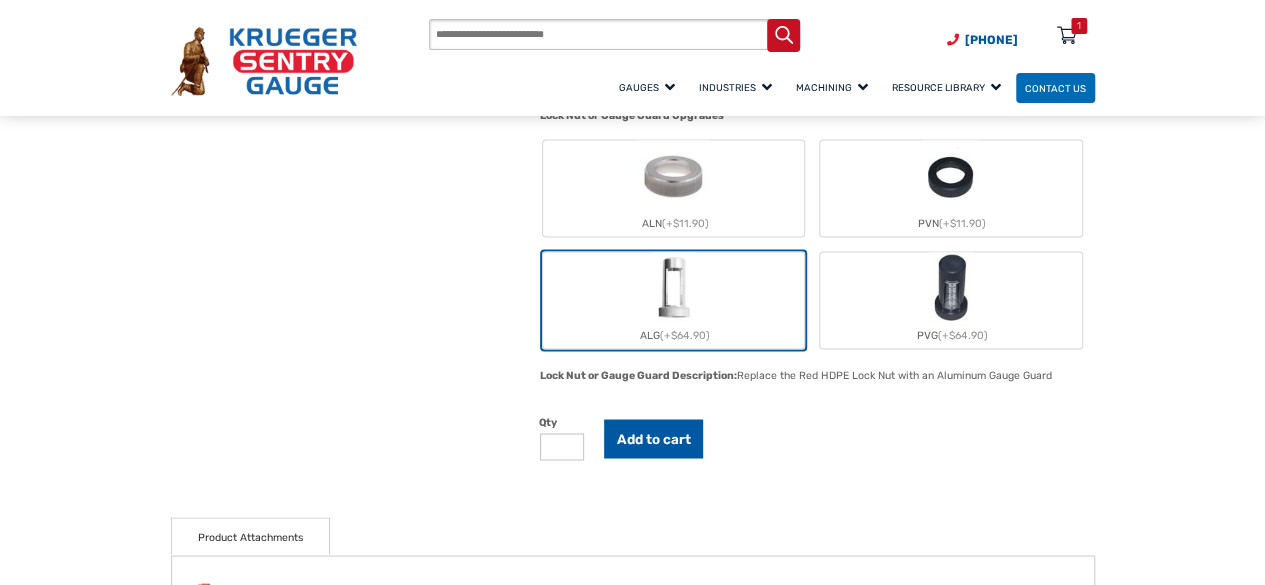 click on "Add to cart" at bounding box center [654, 438] 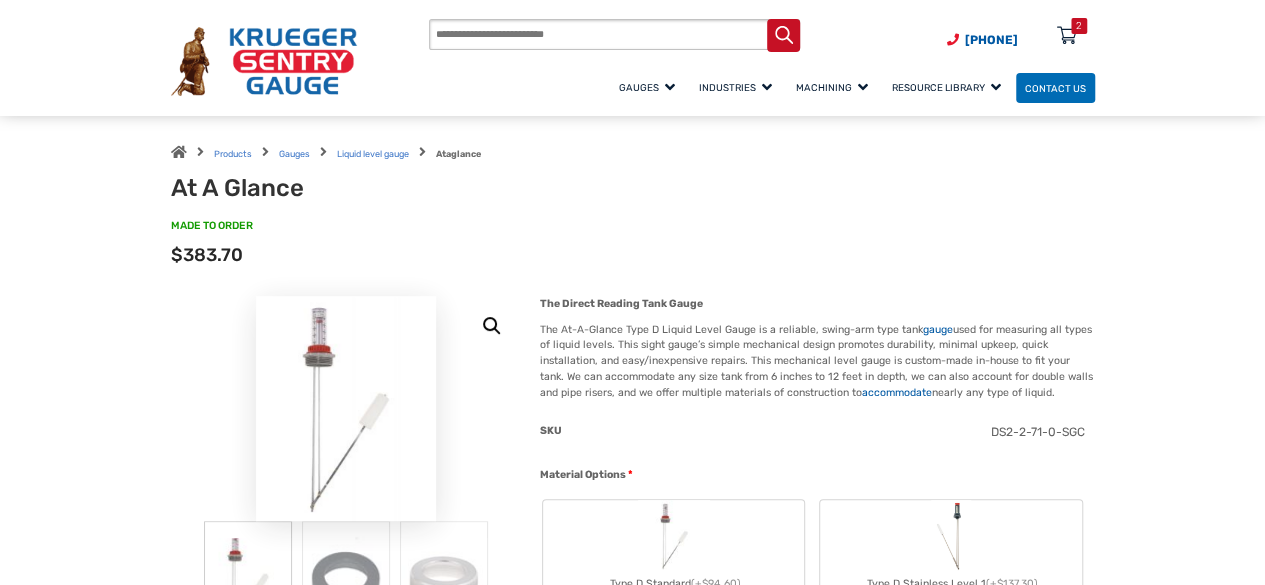 scroll, scrollTop: 0, scrollLeft: 0, axis: both 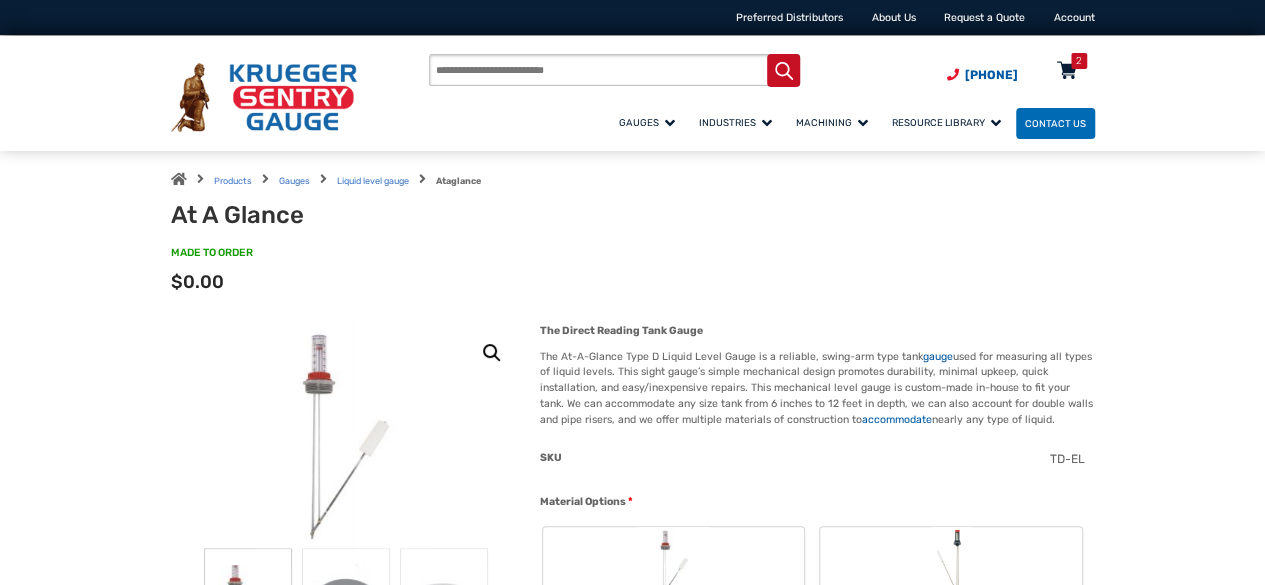 click at bounding box center [1067, 72] 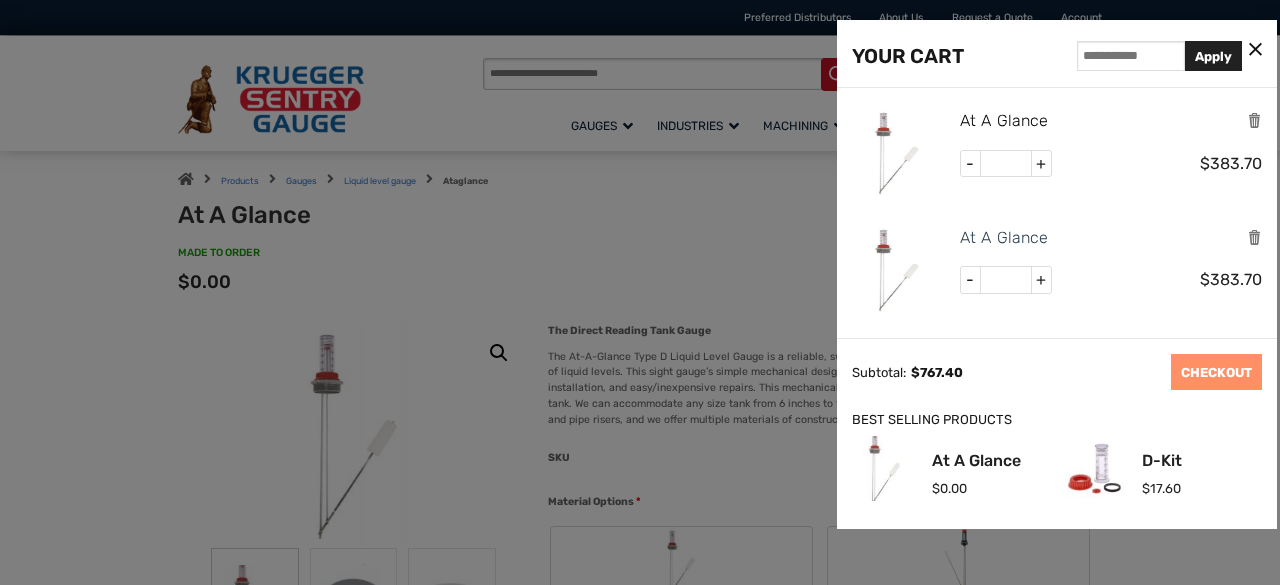 click on "At A Glance" at bounding box center [1004, 121] 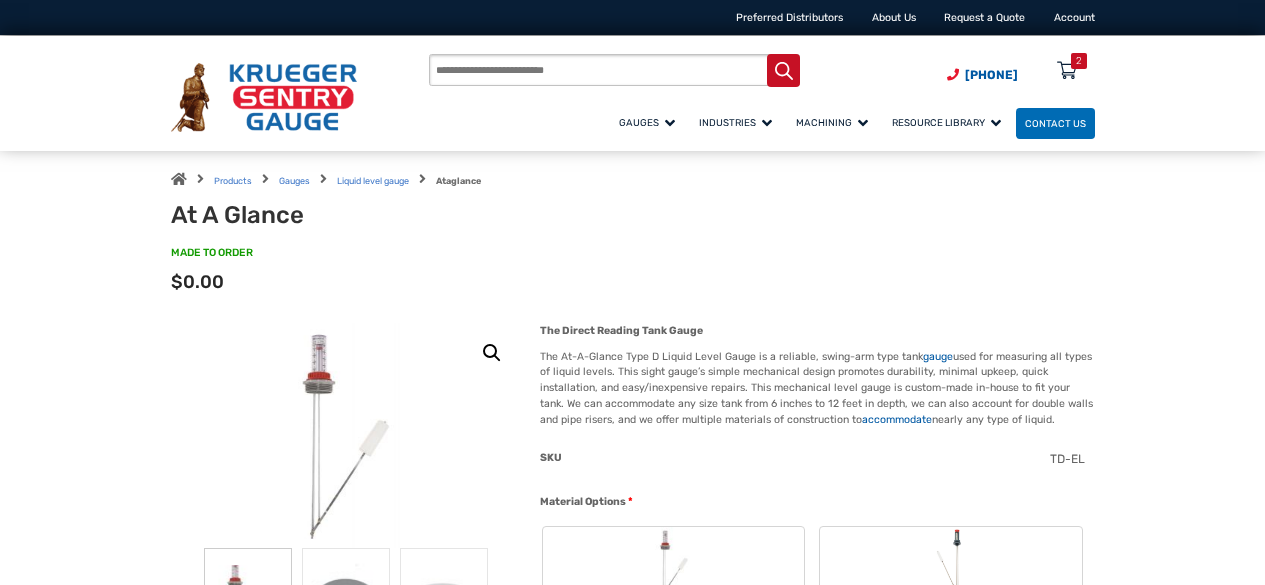 scroll, scrollTop: 0, scrollLeft: 0, axis: both 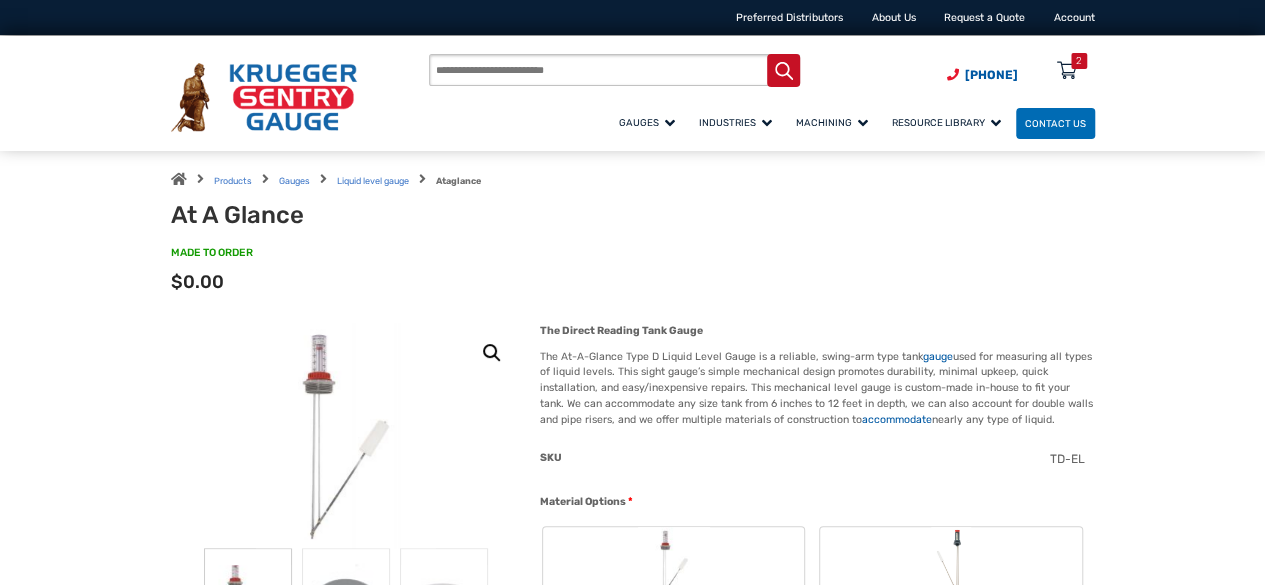 click on "2" at bounding box center (1079, 61) 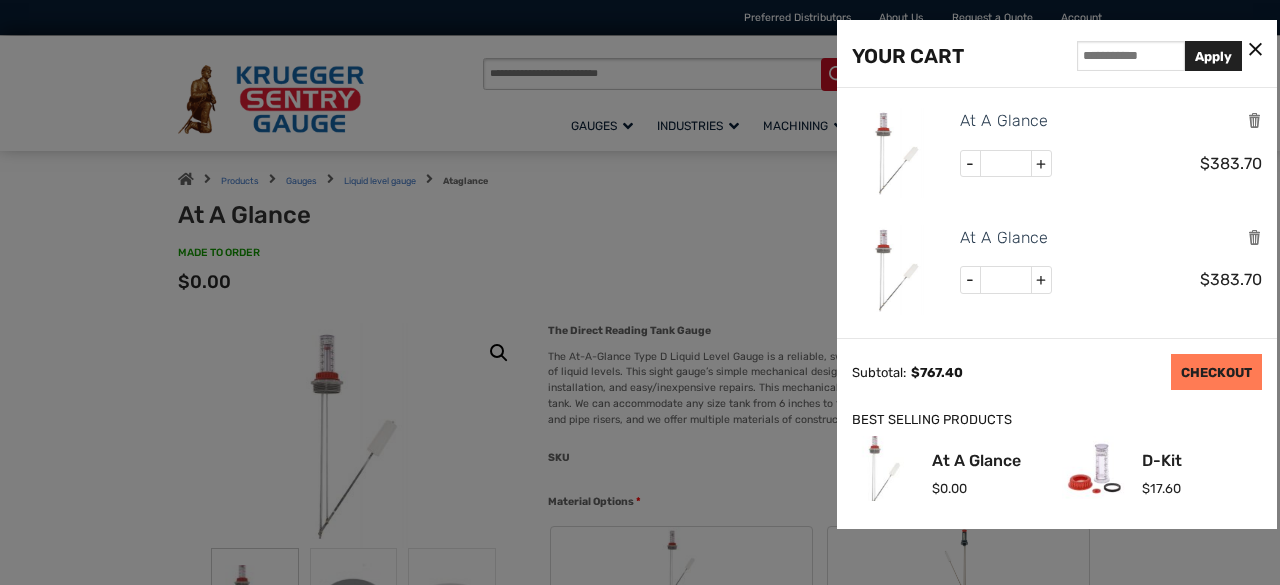 click on "CHECKOUT" at bounding box center (1216, 372) 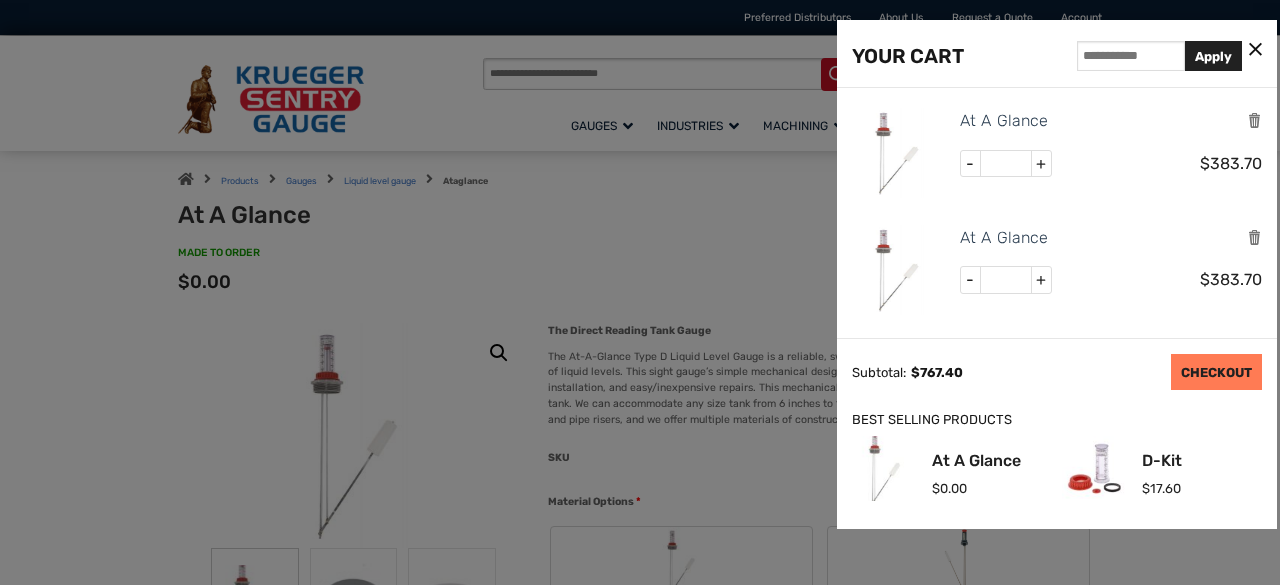 click on "CHECKOUT" at bounding box center (1216, 372) 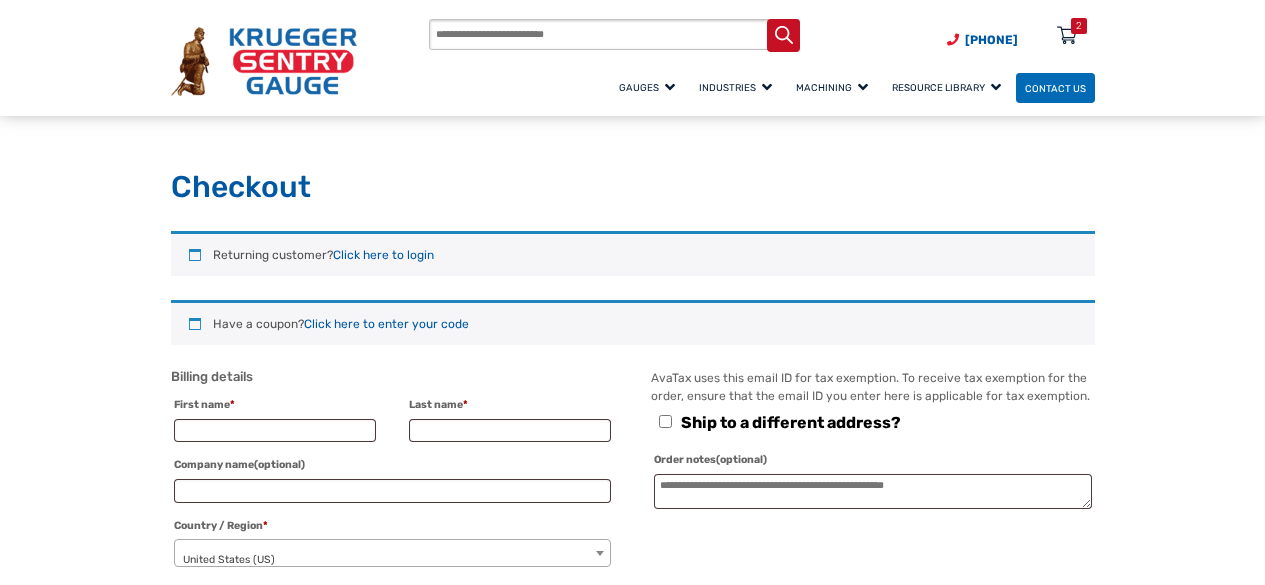 select on "**" 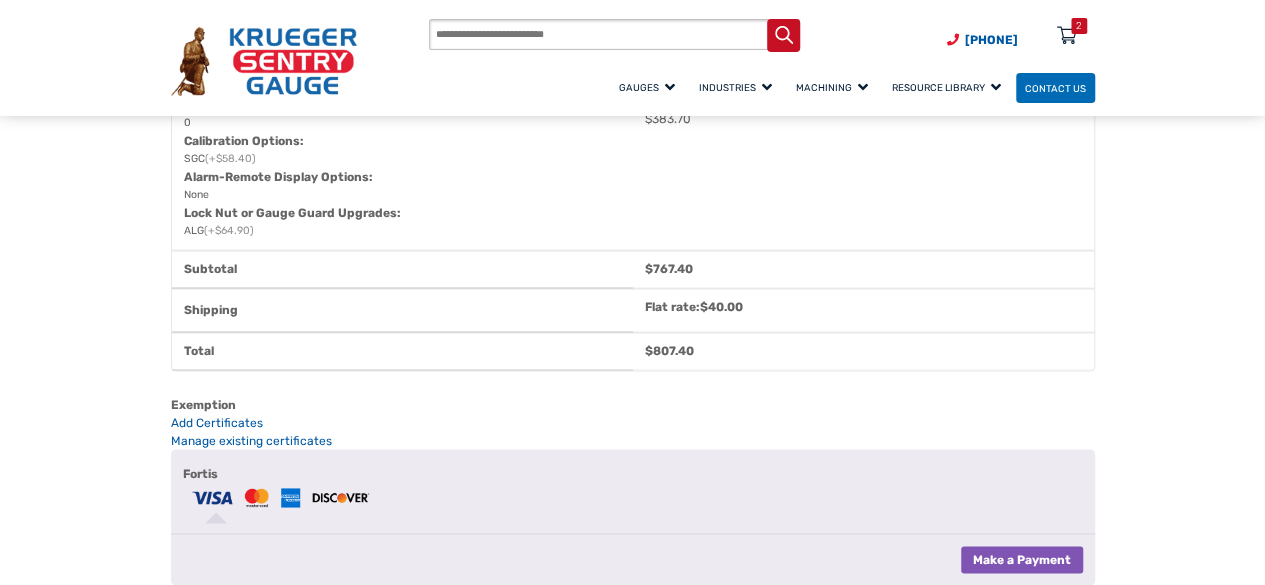 scroll, scrollTop: 0, scrollLeft: 0, axis: both 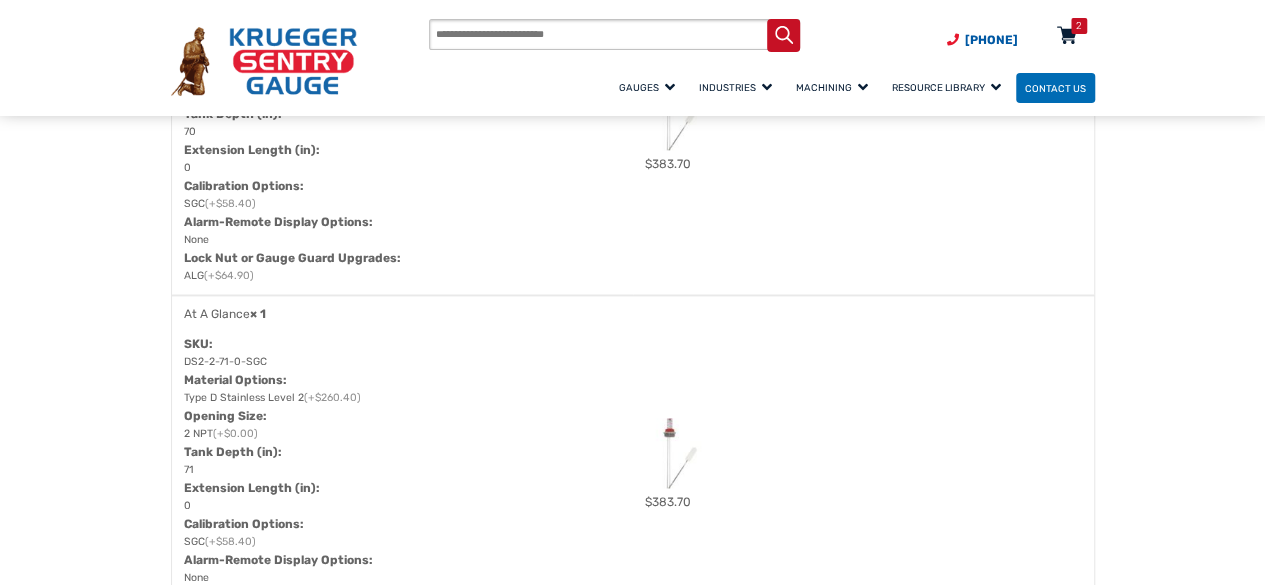 click at bounding box center (1067, 37) 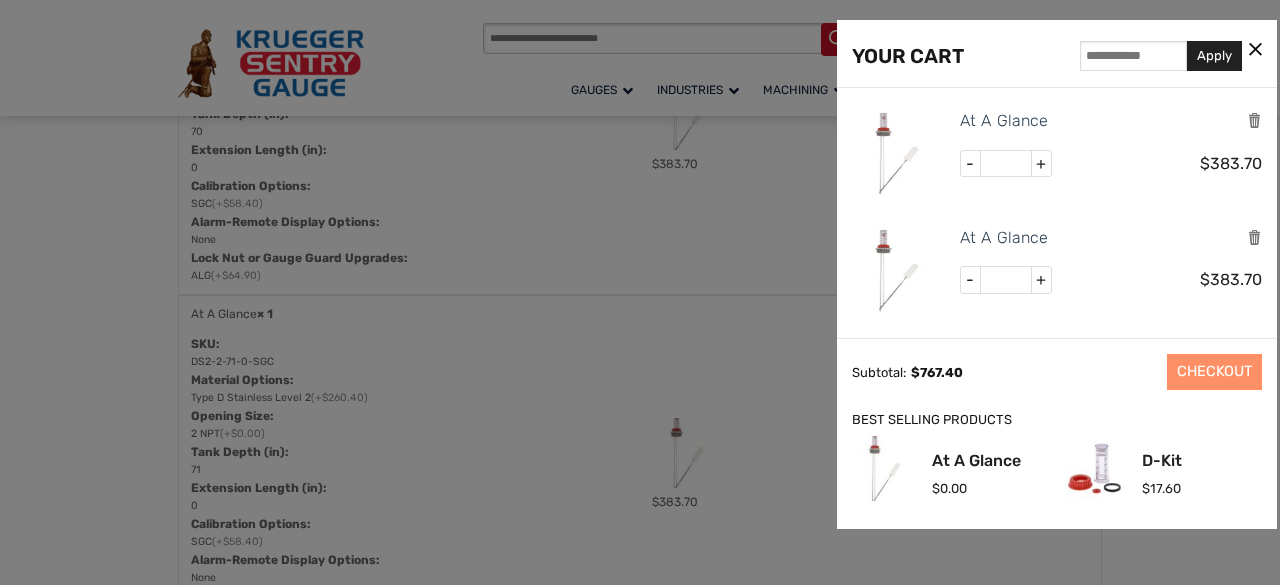 click at bounding box center (640, 292) 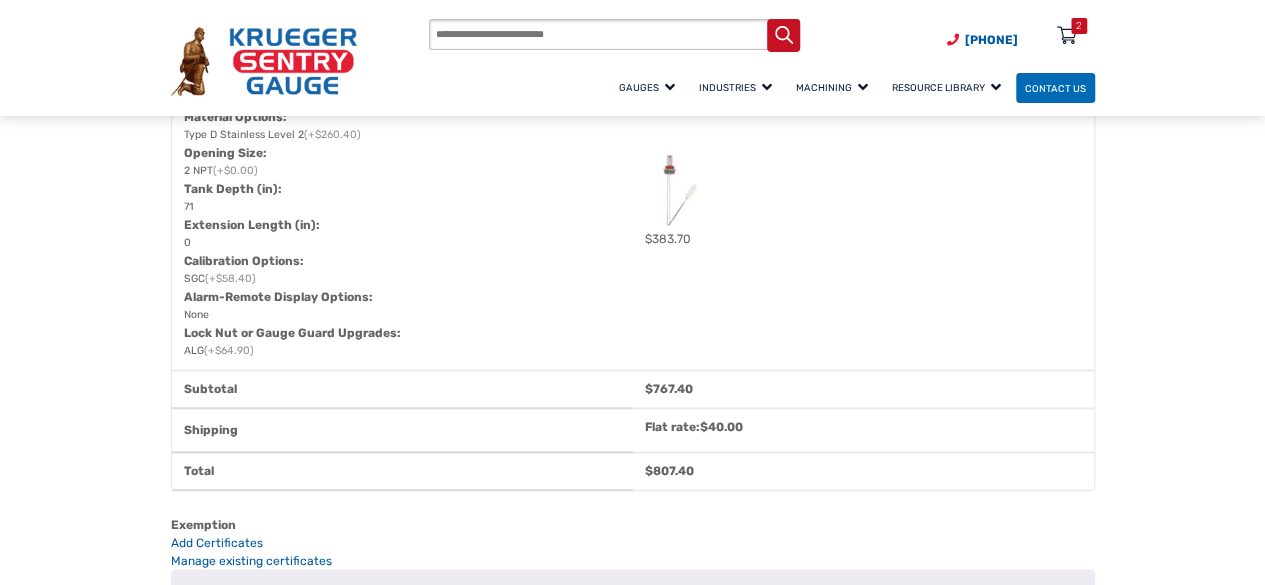 scroll, scrollTop: 1374, scrollLeft: 0, axis: vertical 